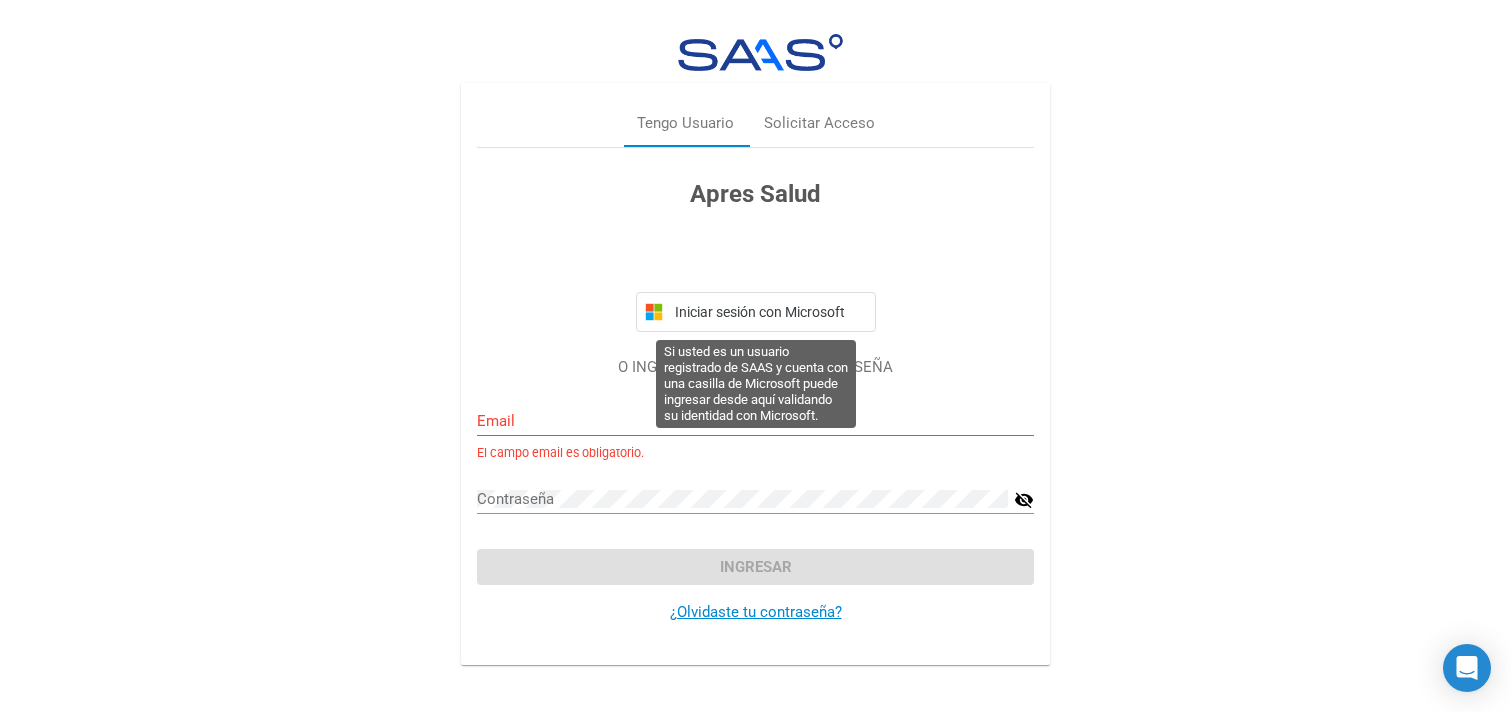 scroll, scrollTop: 0, scrollLeft: 0, axis: both 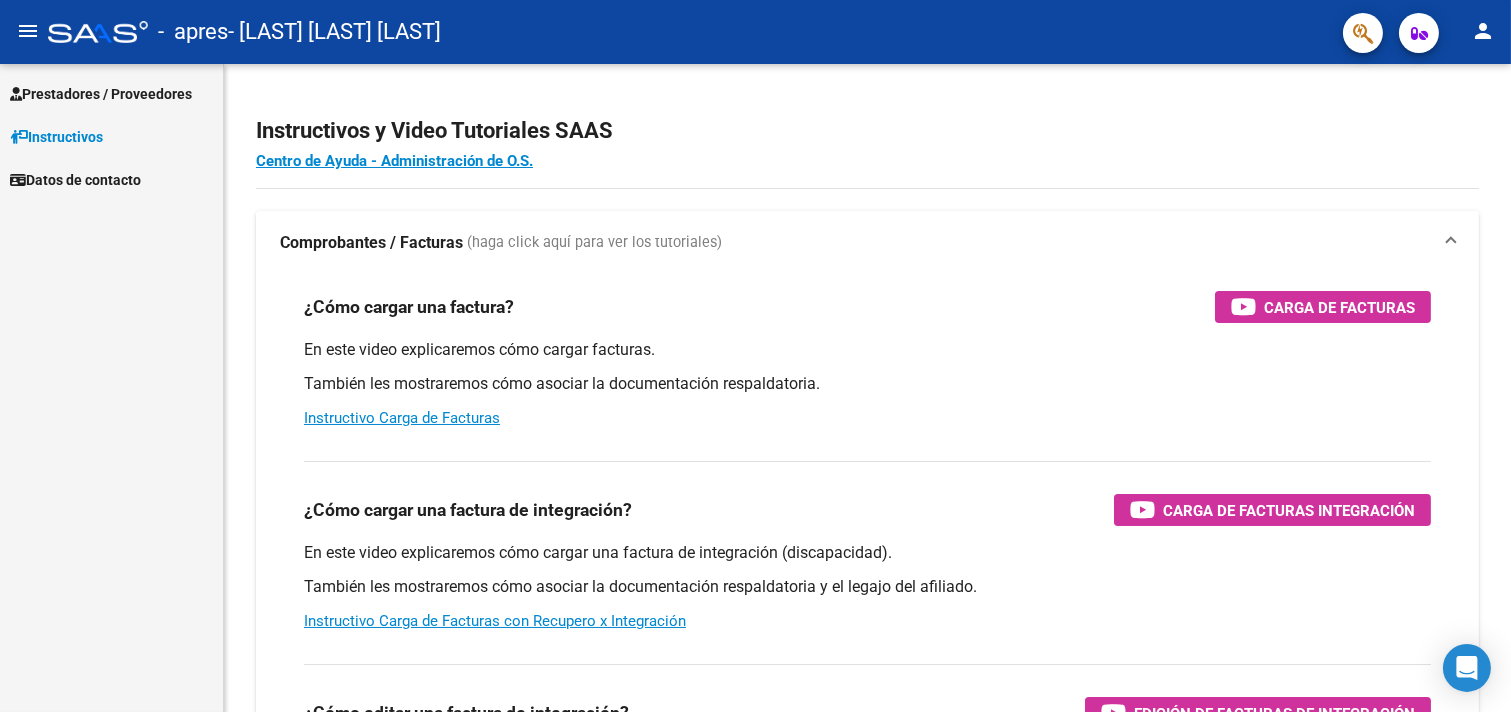 click on "Prestadores / Proveedores" at bounding box center [101, 94] 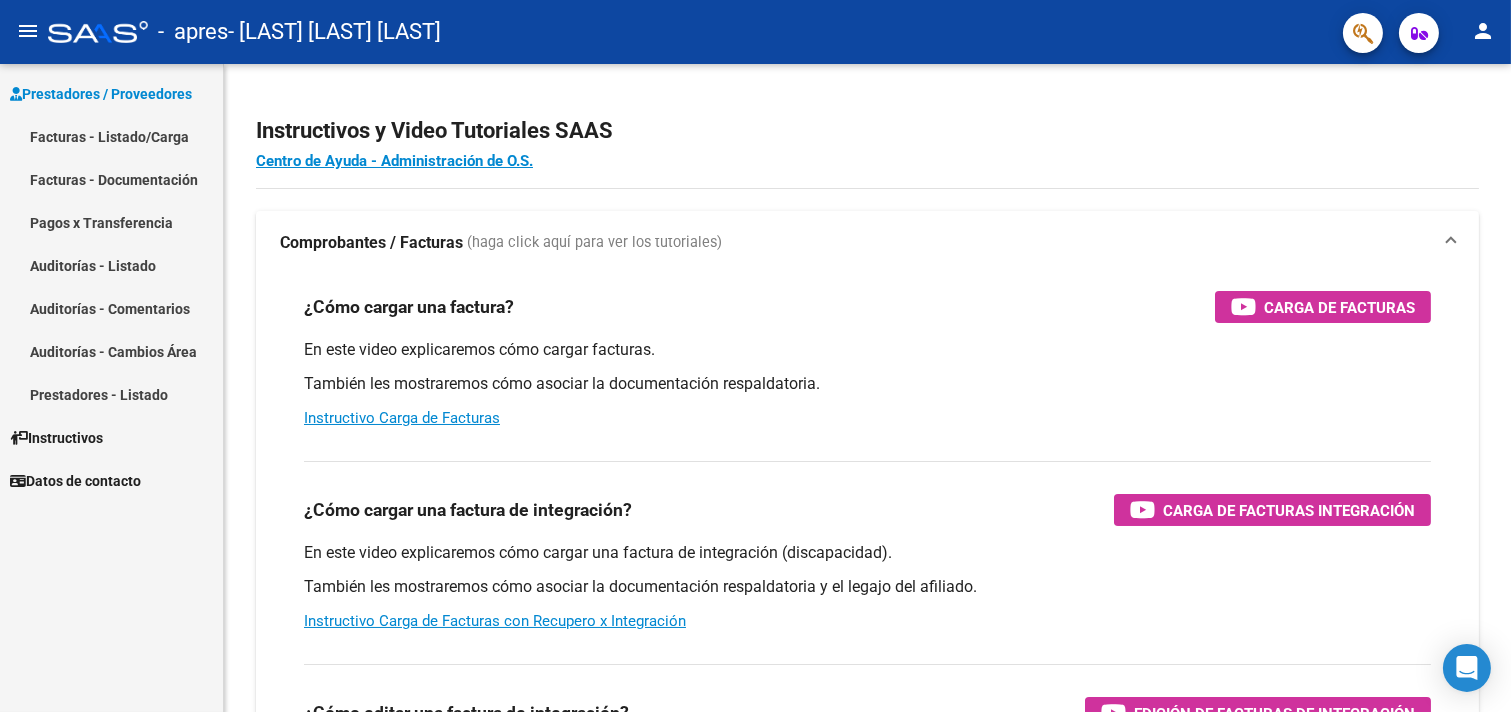 click on "Facturas - Listado/Carga" at bounding box center [111, 136] 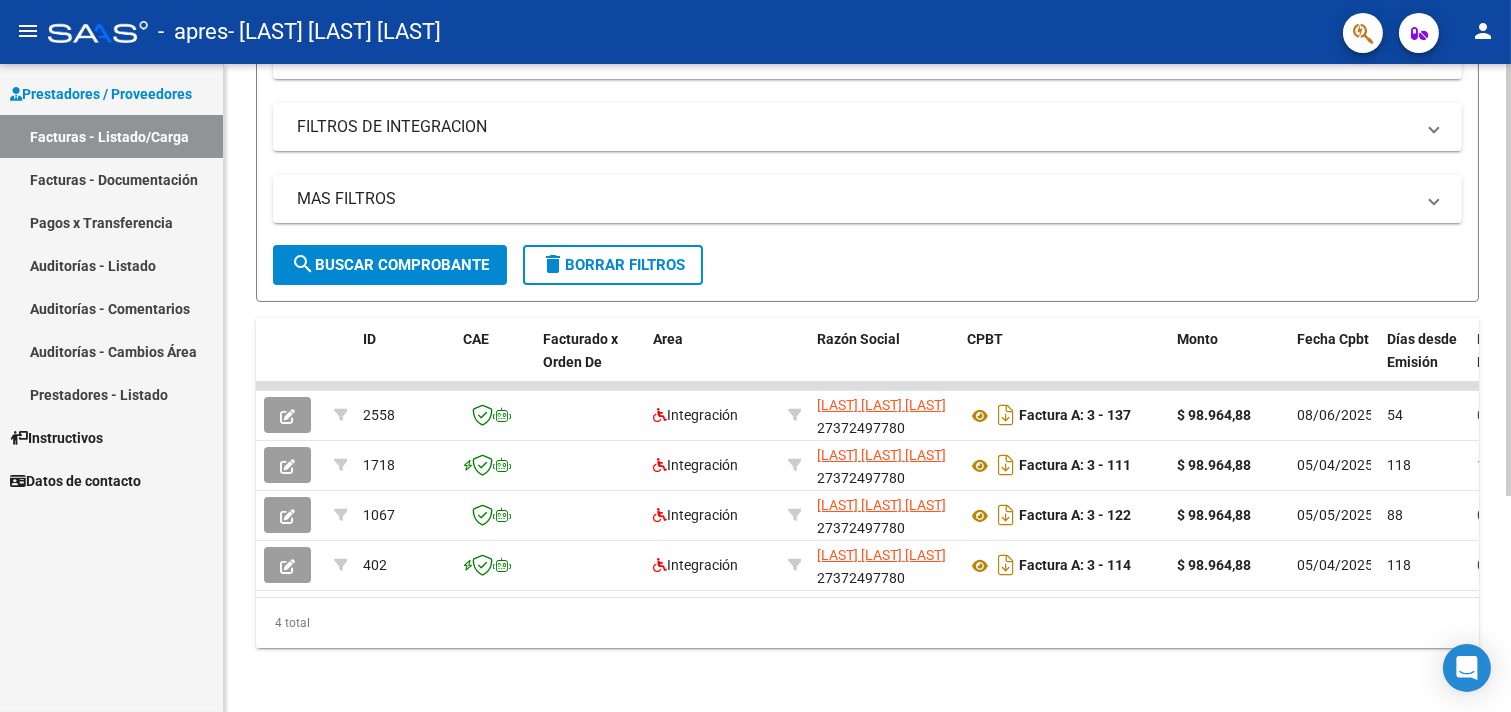 scroll, scrollTop: 324, scrollLeft: 0, axis: vertical 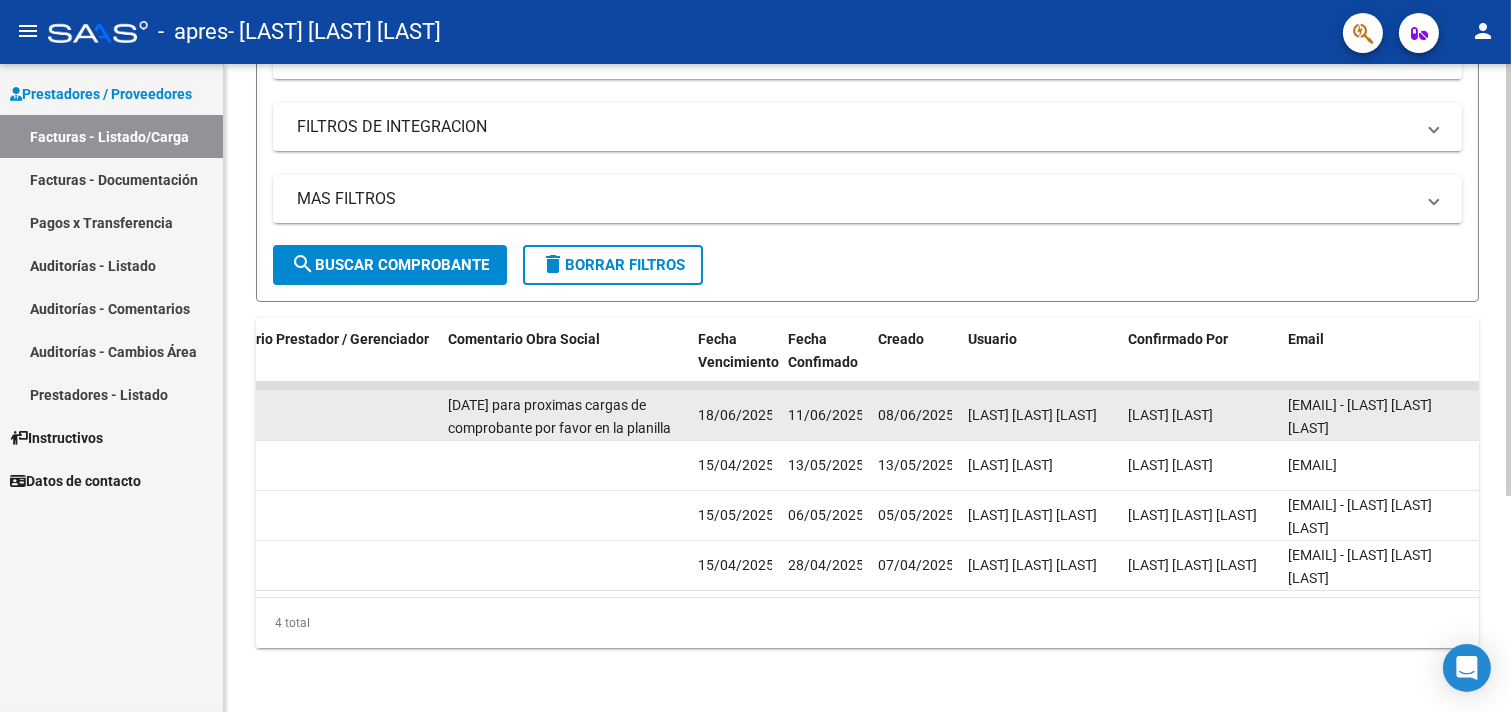 click on "[DATE]
para proximas cargas de comprobante por favor en la planilla de asistencia poner las fechas de atencion
[LAST]" 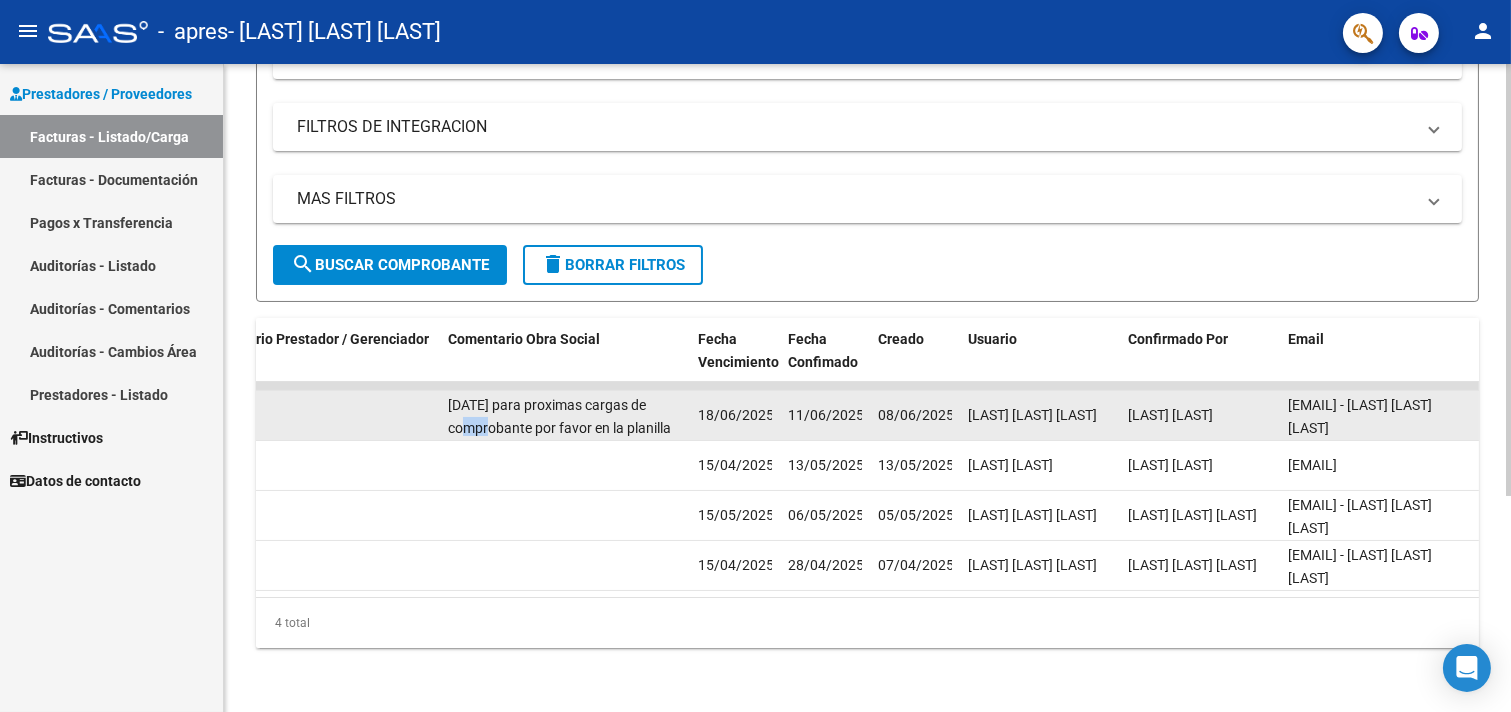 click on "[DATE]
para proximas cargas de comprobante por favor en la planilla de asistencia poner las fechas de atencion
[LAST]" 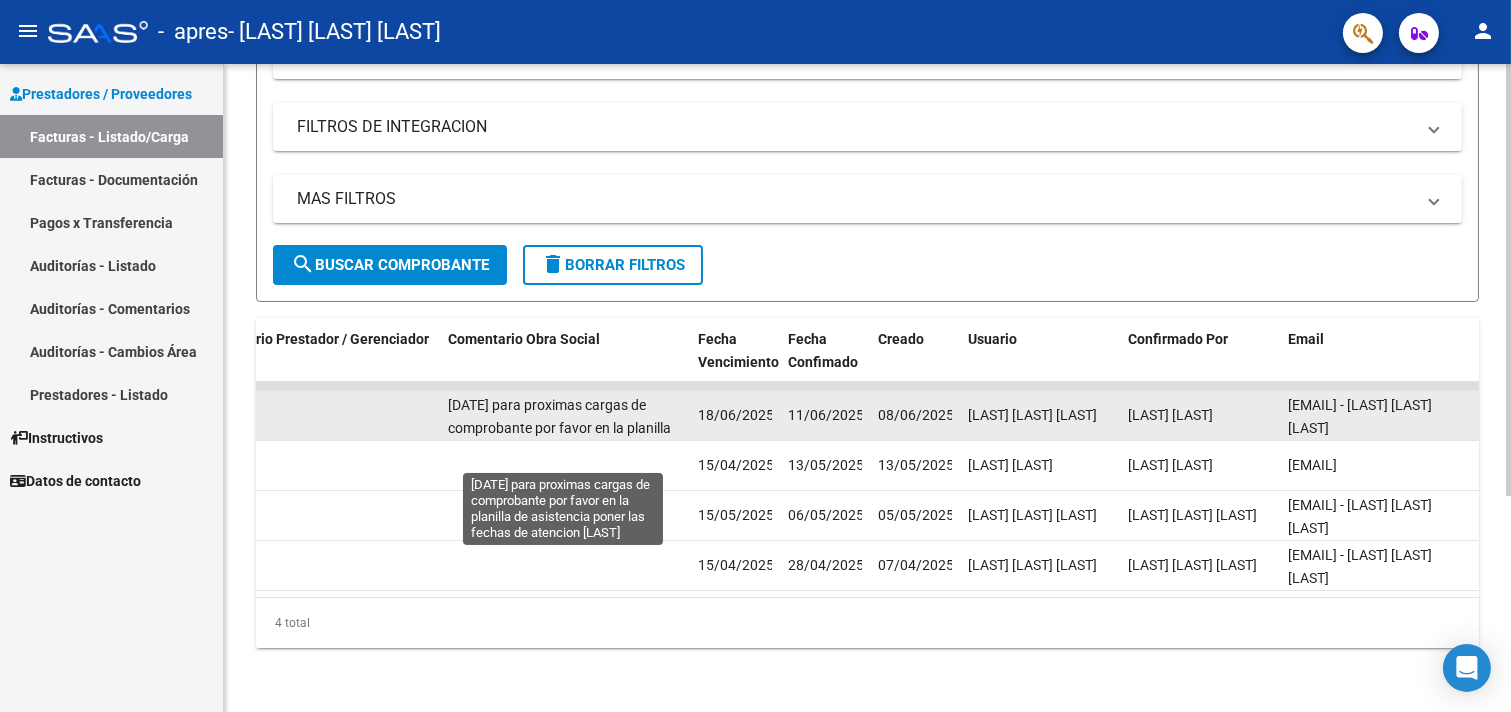 click on "[DATE]
para proximas cargas de comprobante por favor en la planilla de asistencia poner las fechas de atencion
[LAST]" 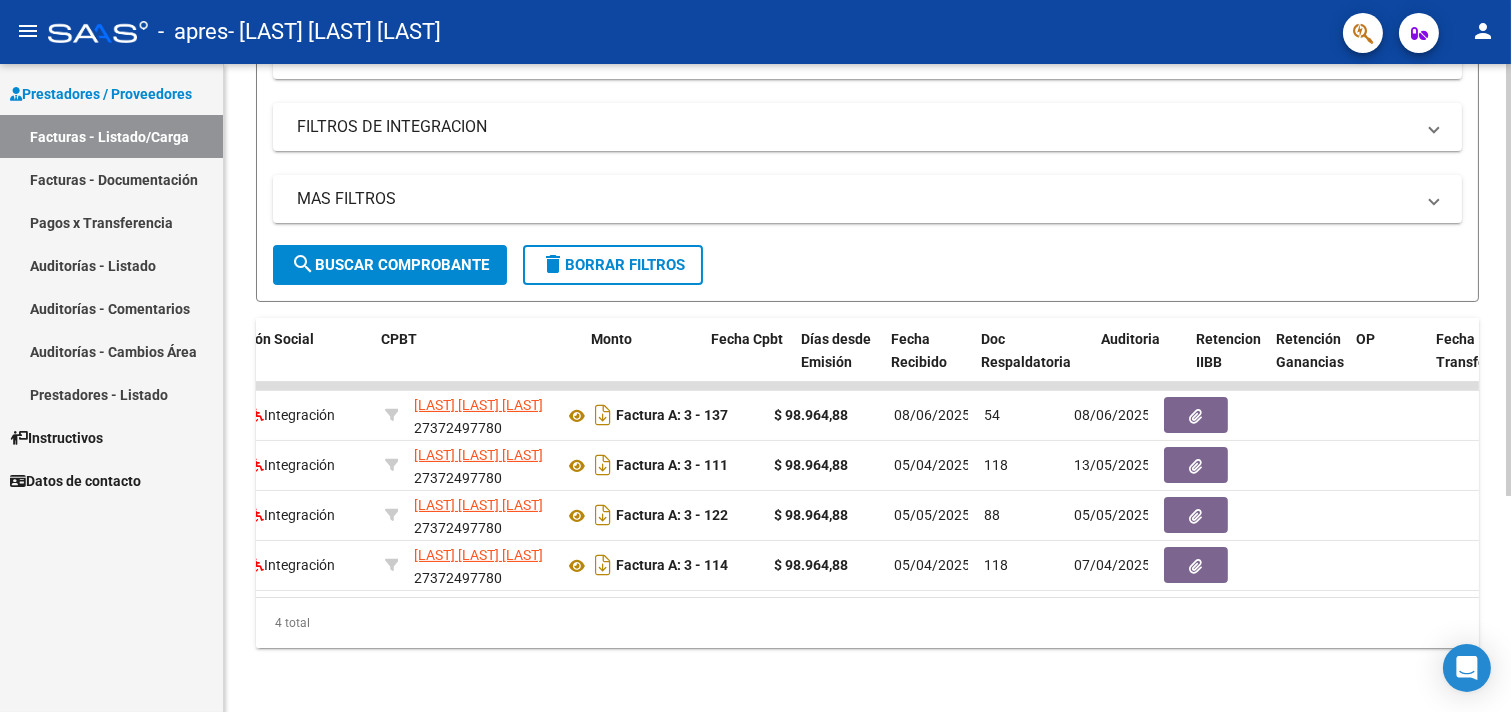 scroll, scrollTop: 0, scrollLeft: 636, axis: horizontal 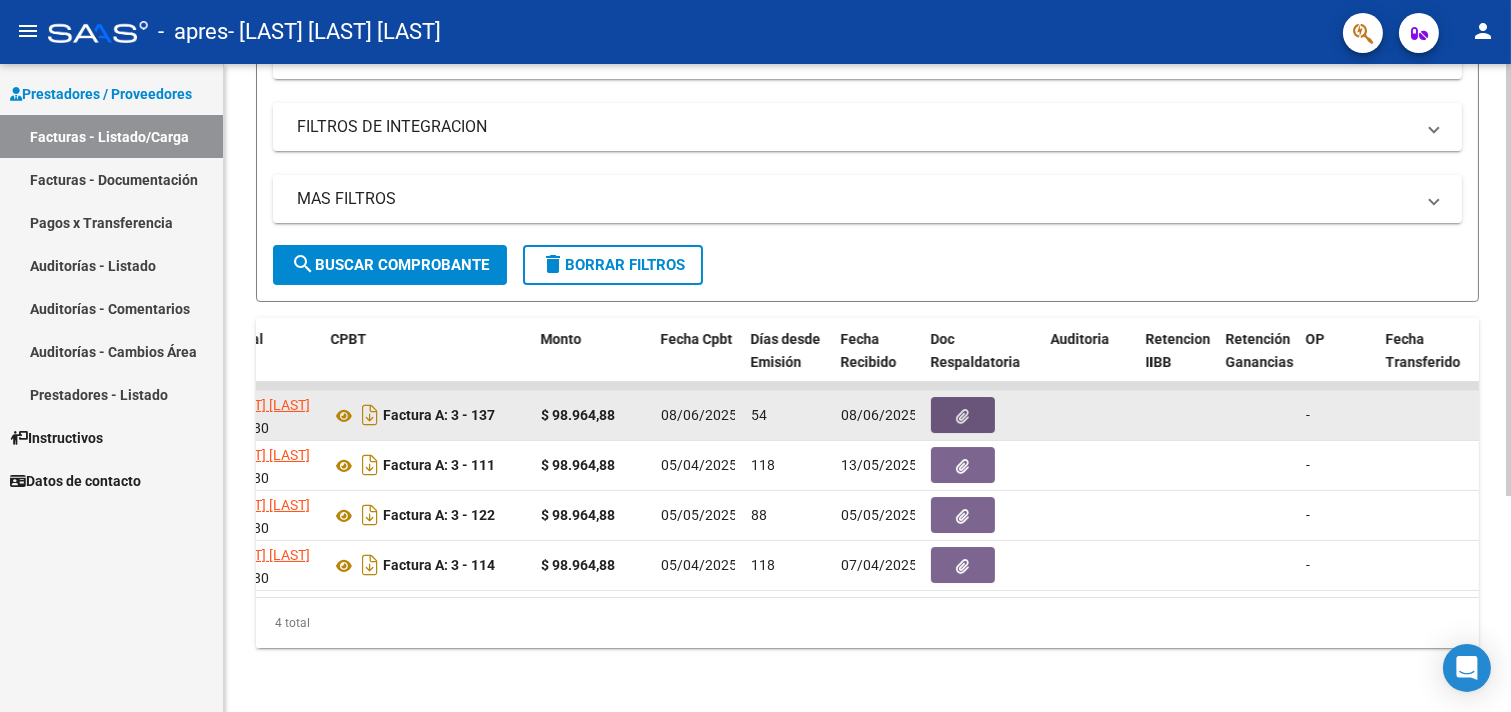 click 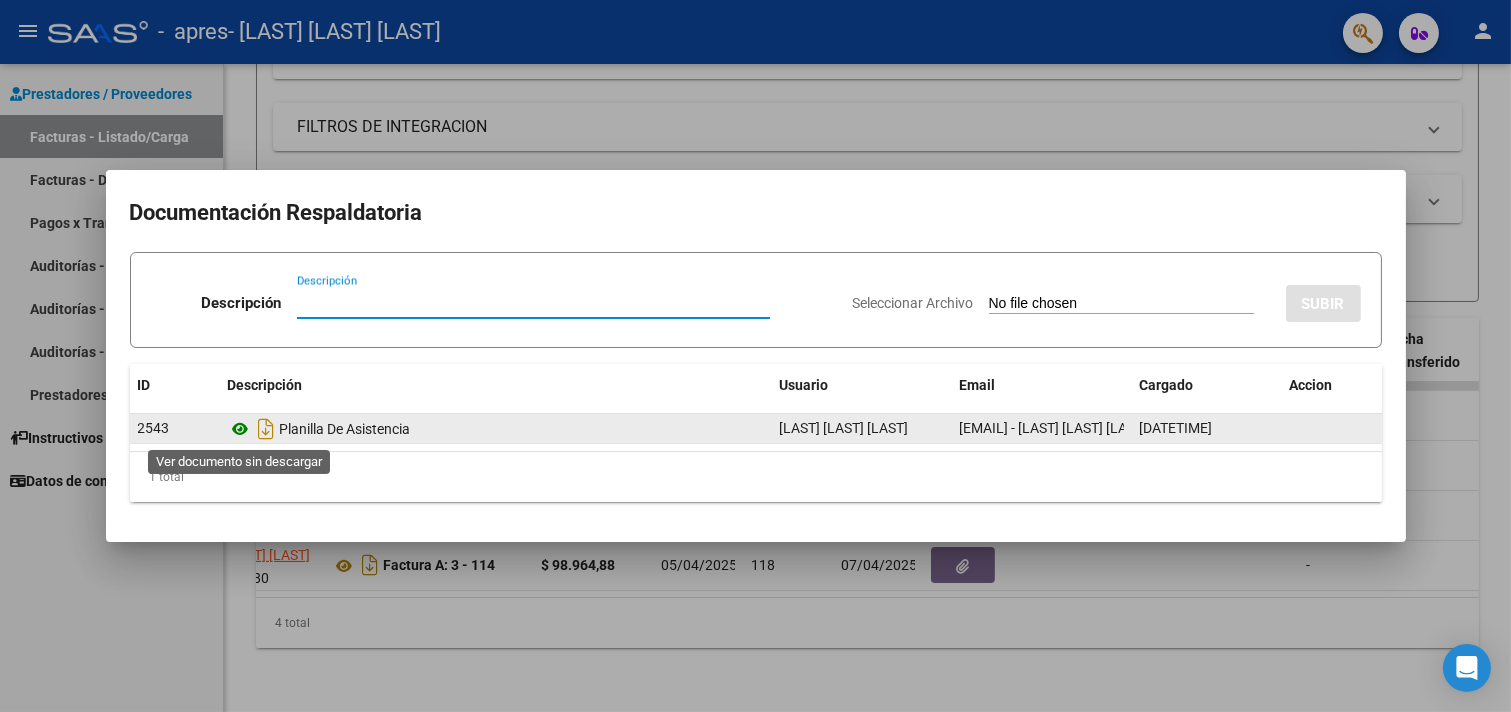 click 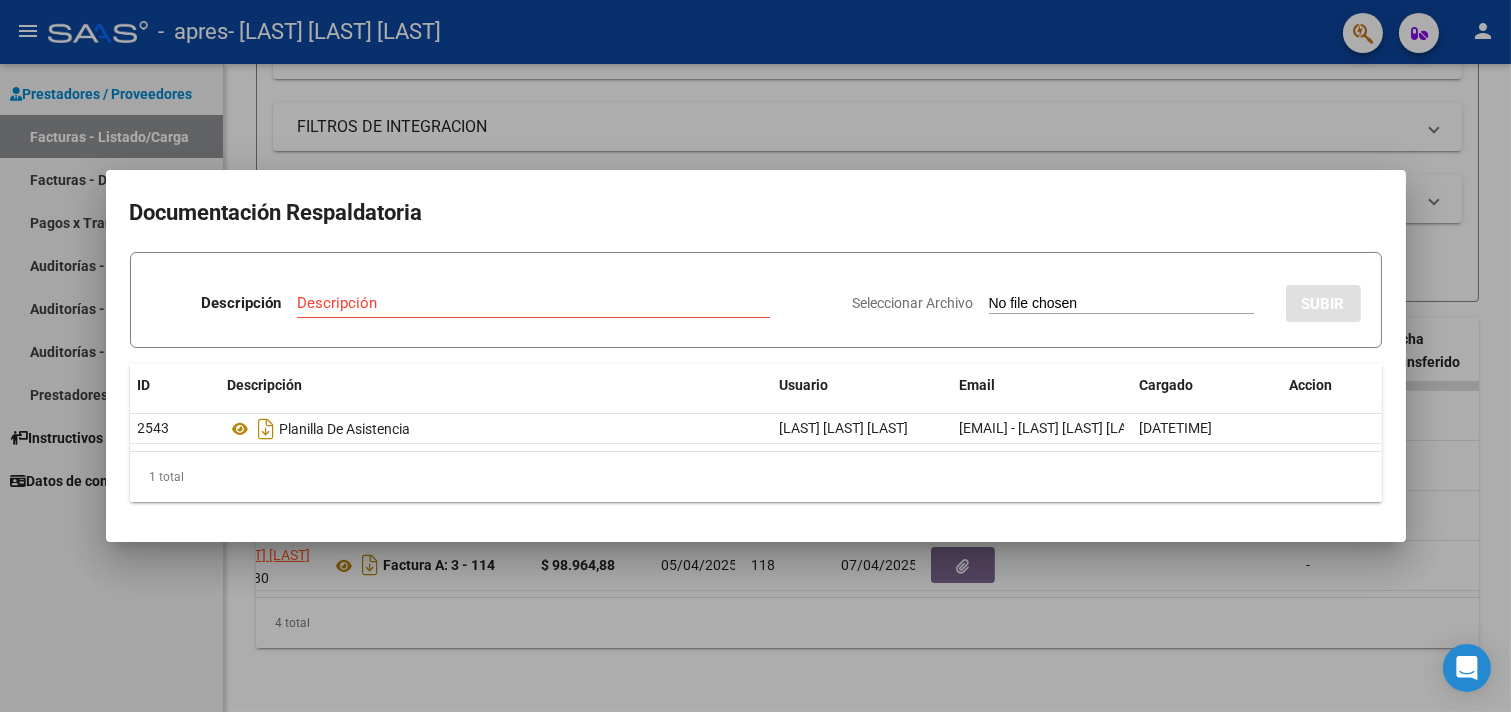 click at bounding box center (755, 356) 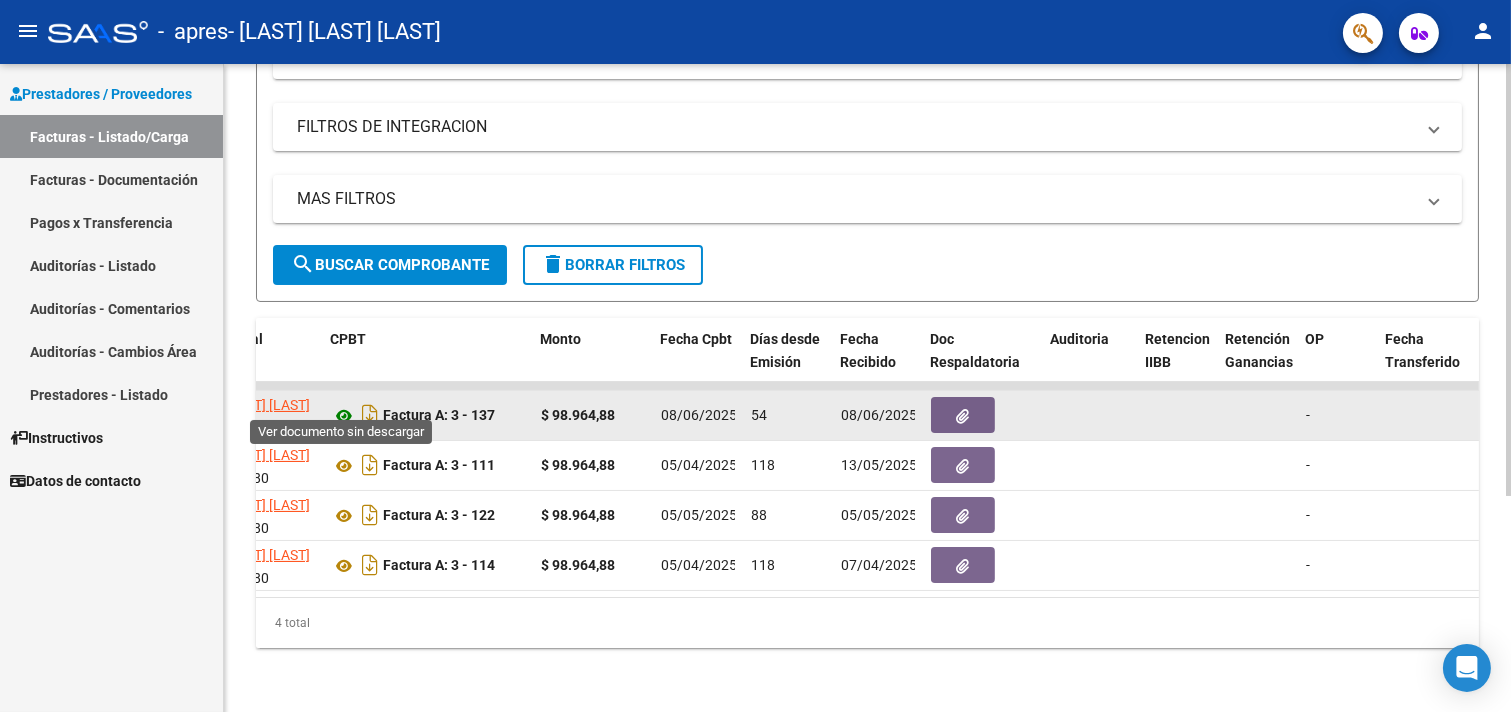 click 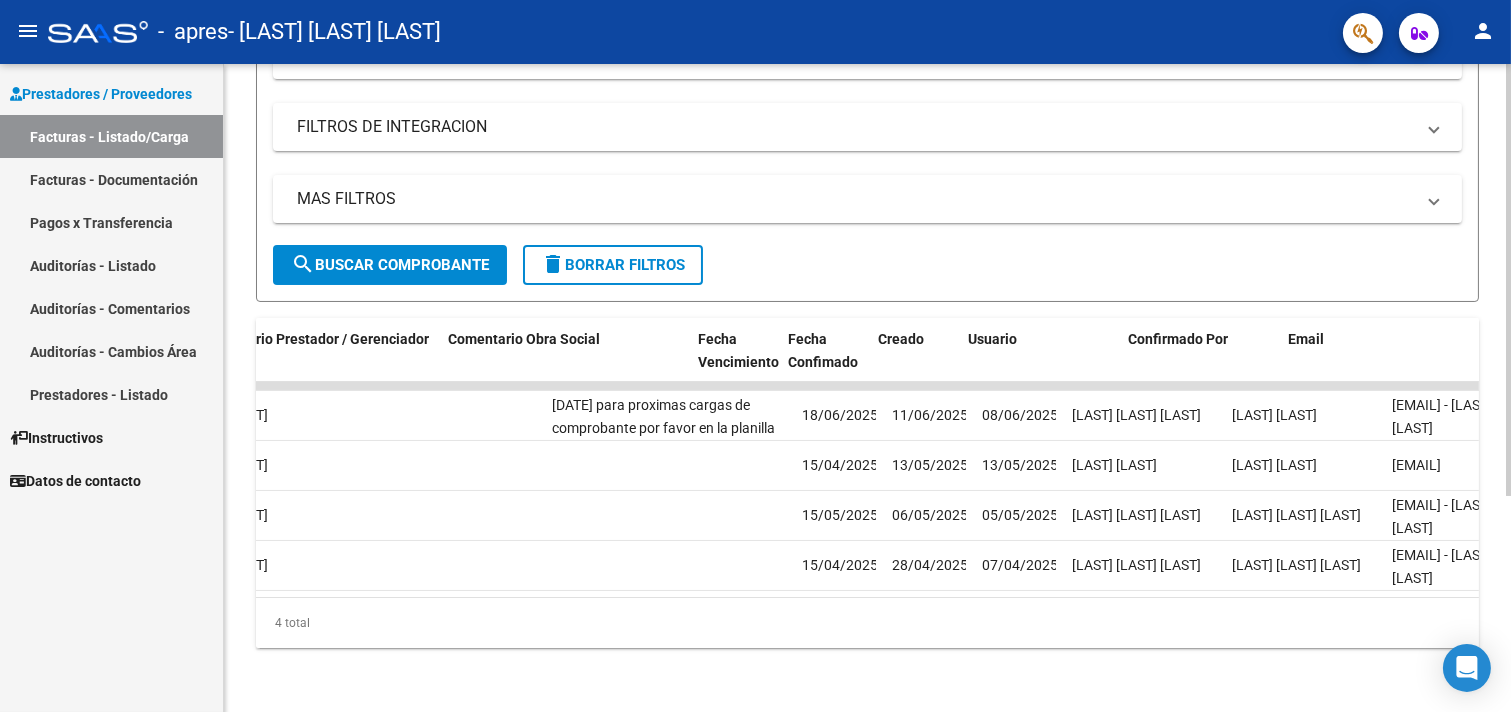 scroll, scrollTop: 0, scrollLeft: 2992, axis: horizontal 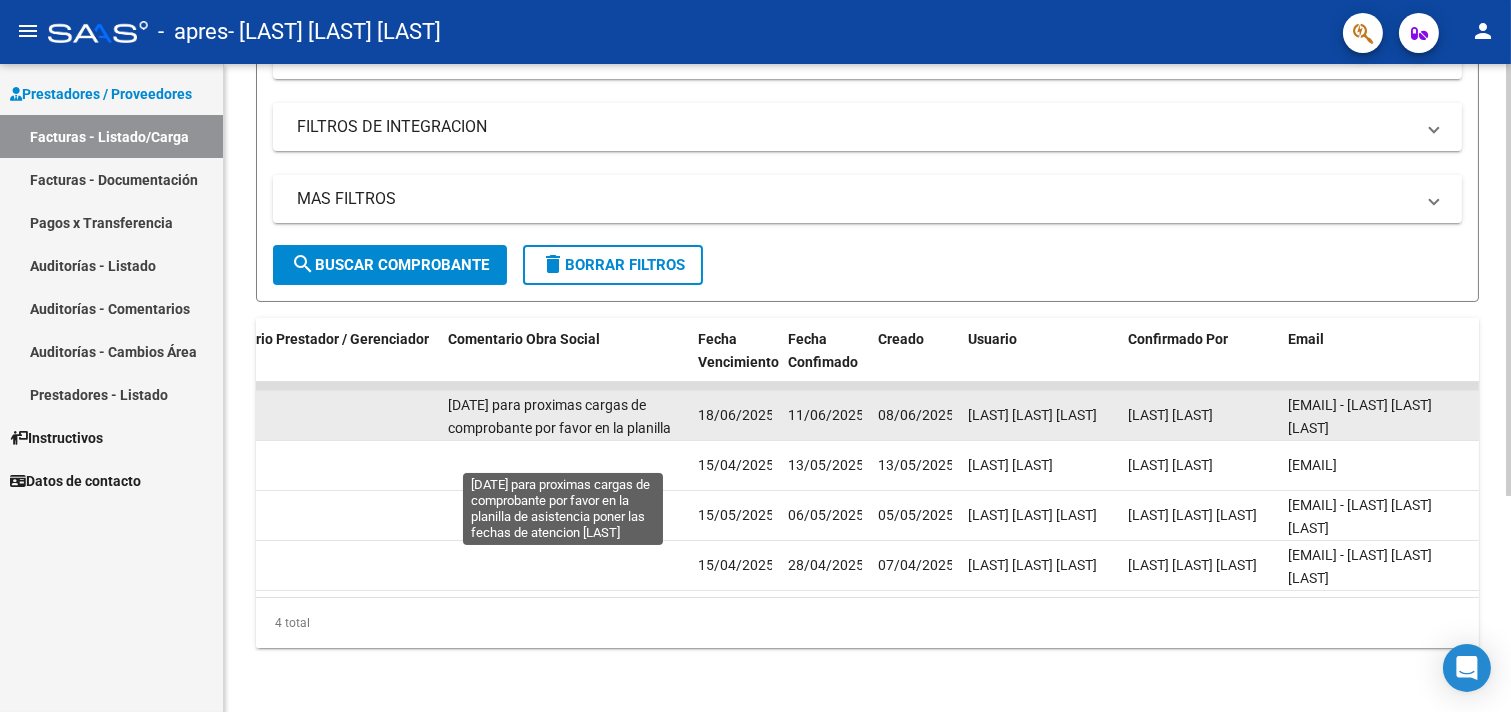 click on "[DATE]
para proximas cargas de comprobante por favor en la planilla de asistencia poner las fechas de atencion
[LAST]" 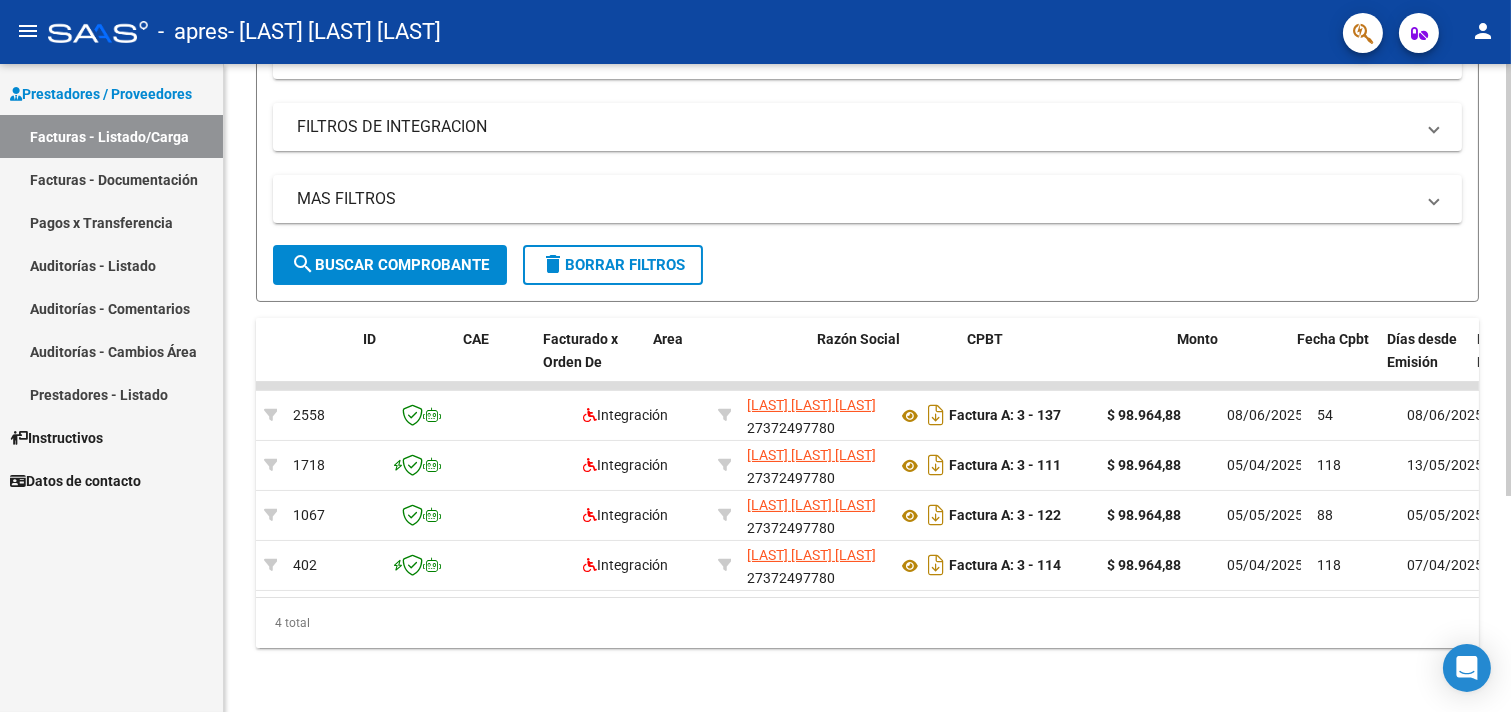 scroll, scrollTop: 0, scrollLeft: 0, axis: both 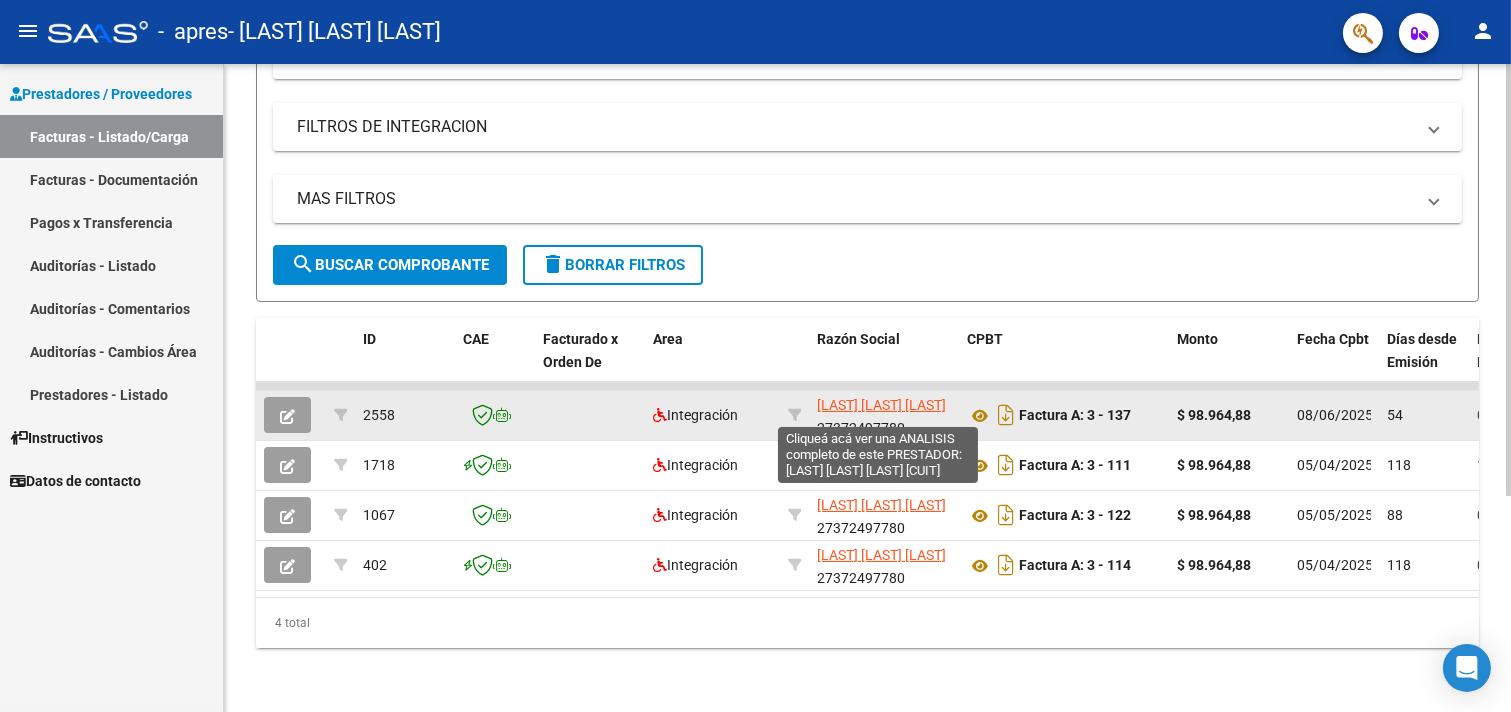 click on "[LAST] [LAST] [LAST]" 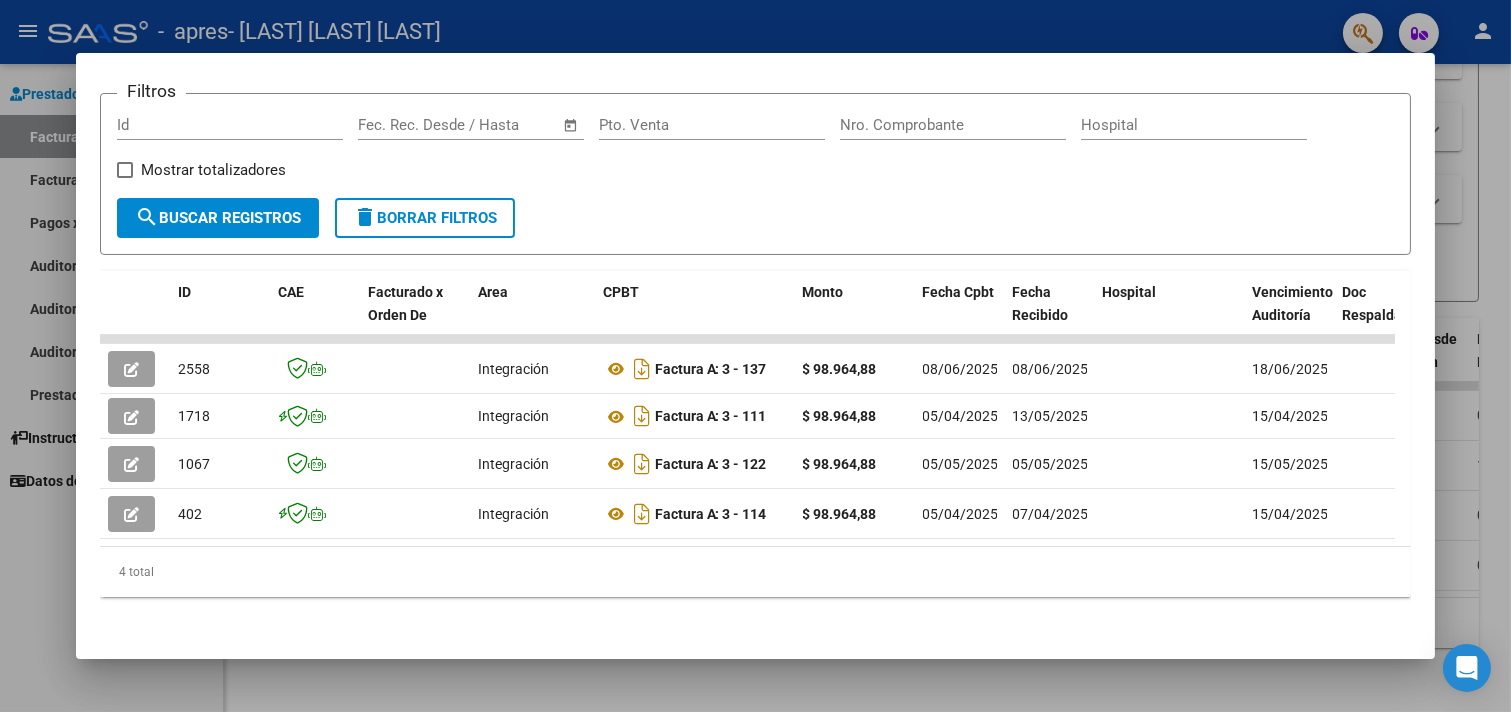 scroll, scrollTop: 302, scrollLeft: 0, axis: vertical 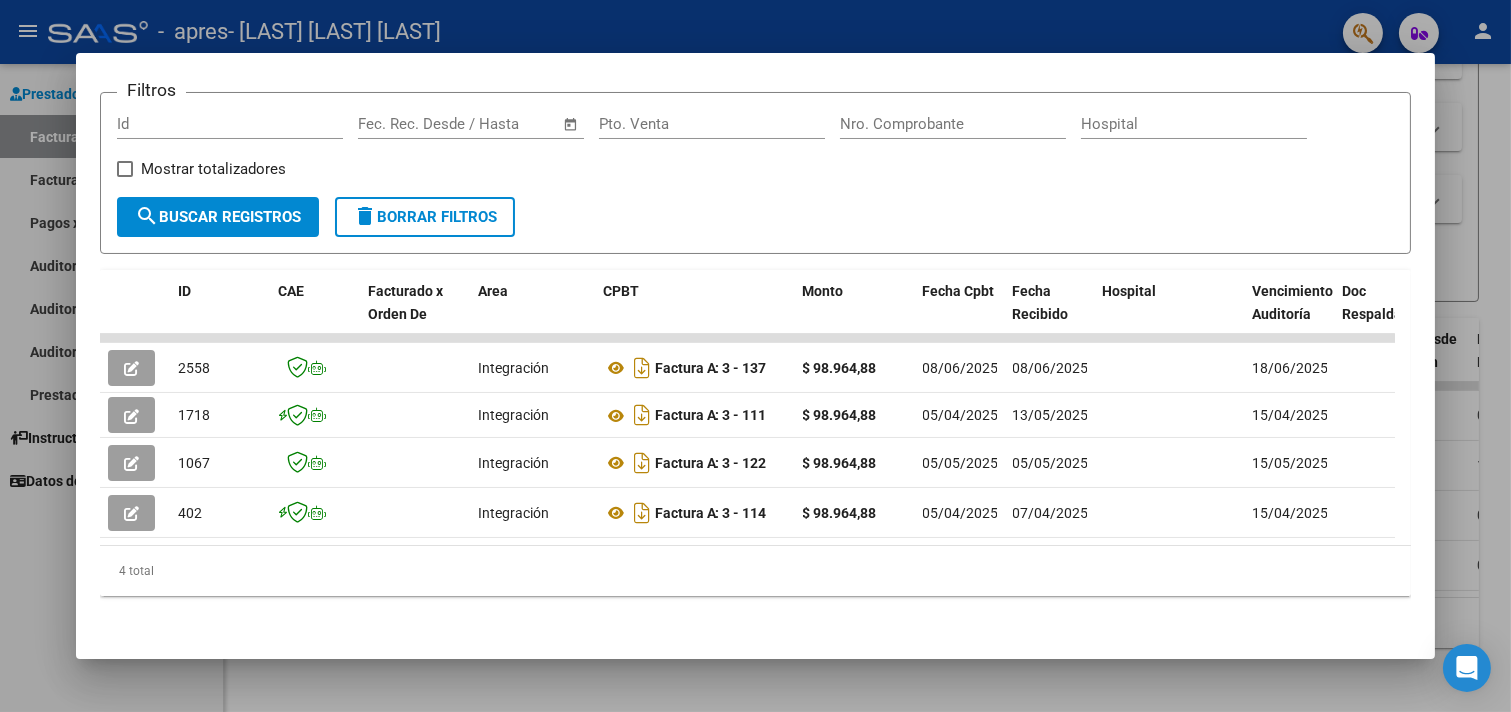 click at bounding box center [755, 356] 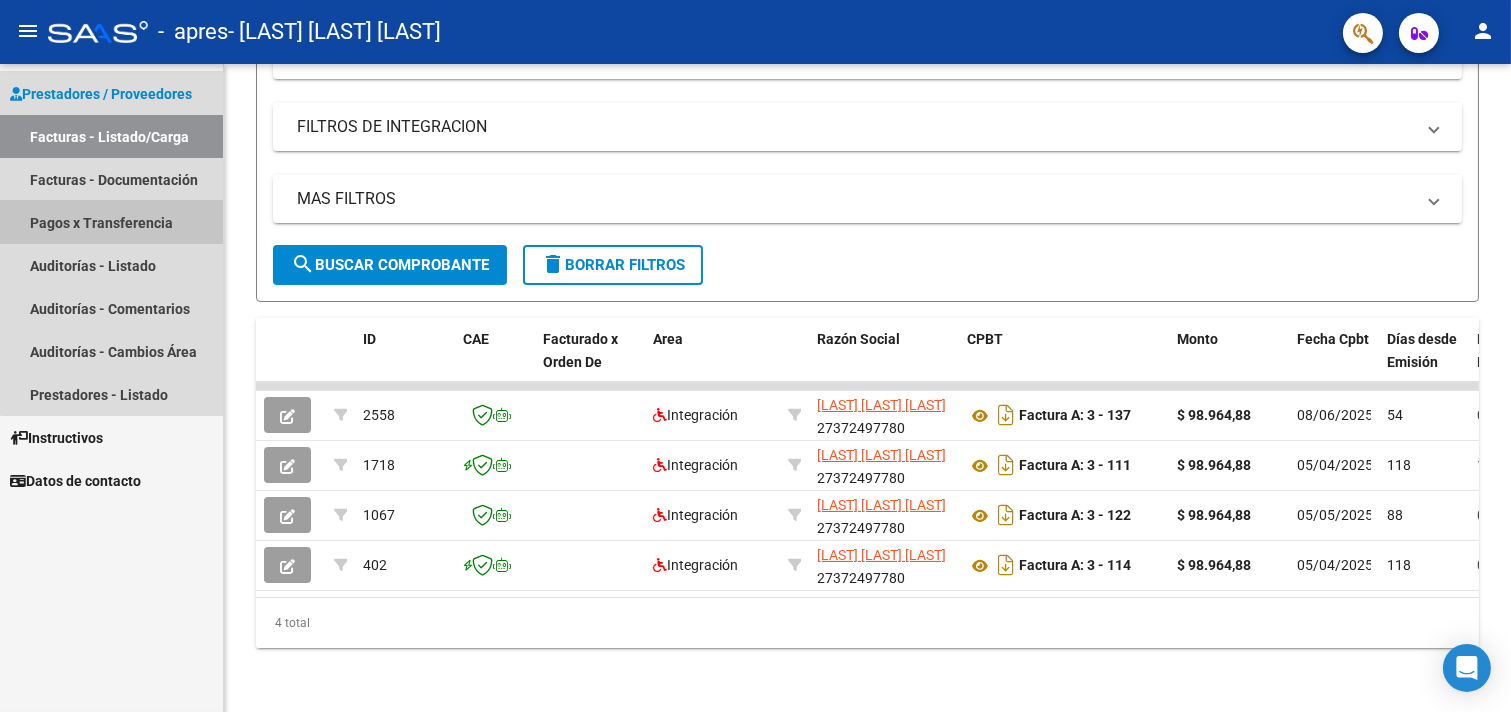 click on "Pagos x Transferencia" at bounding box center [111, 222] 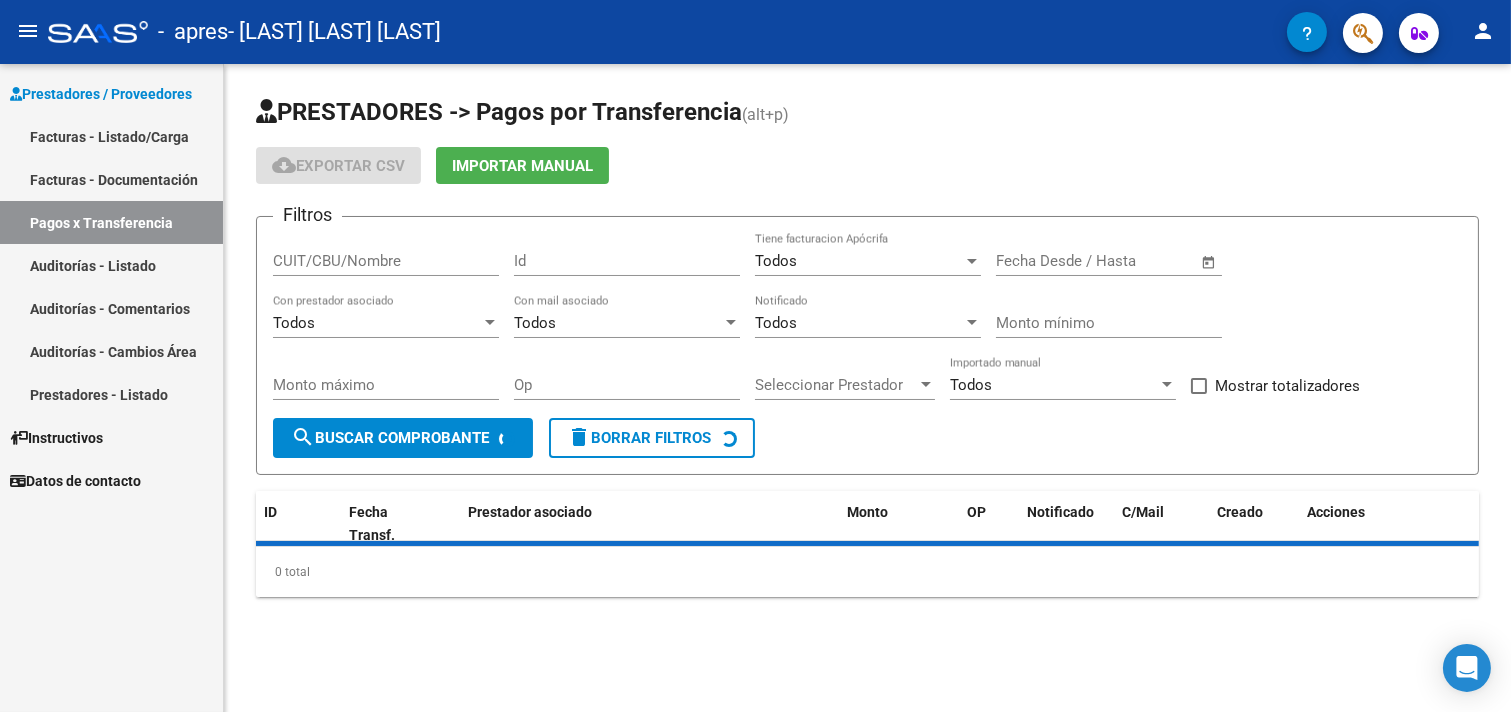 scroll, scrollTop: 0, scrollLeft: 0, axis: both 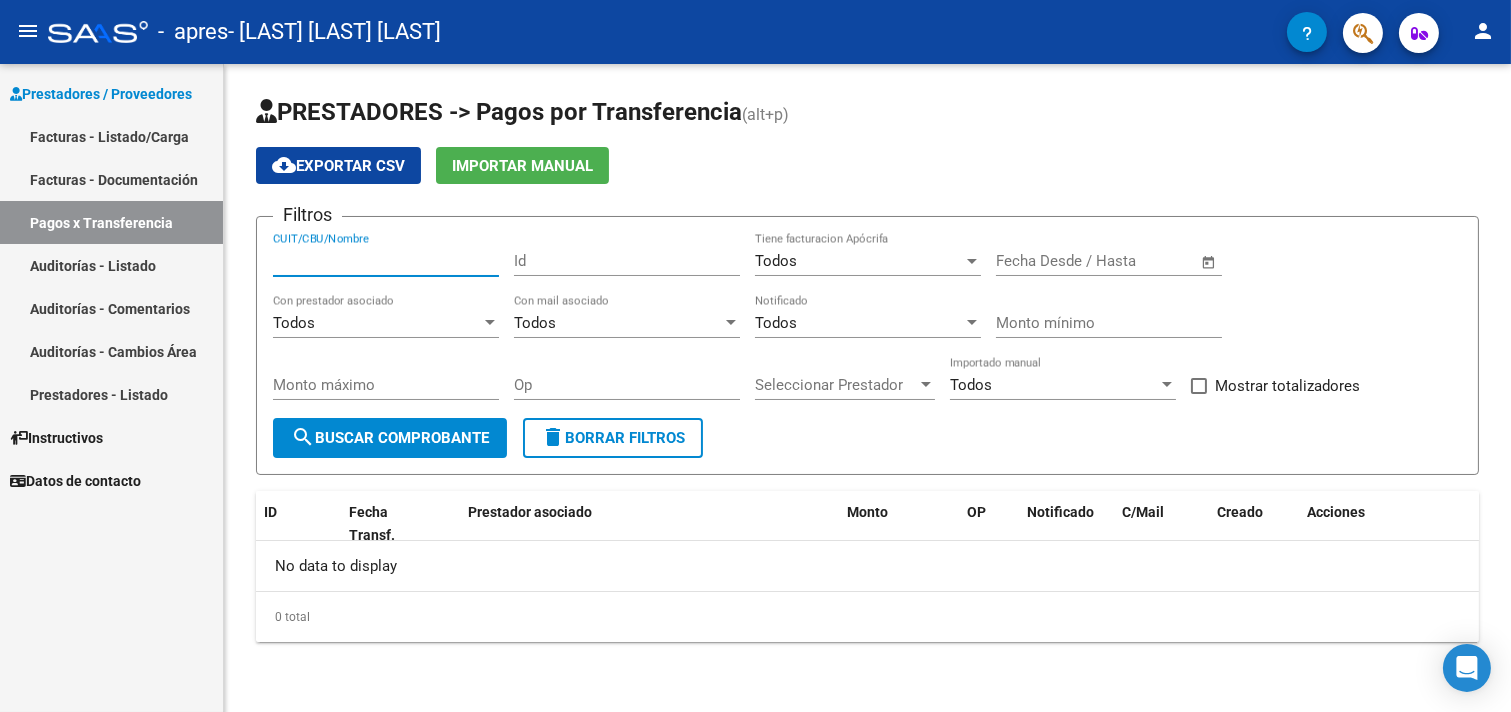 click on "CUIT/CBU/Nombre" at bounding box center [386, 261] 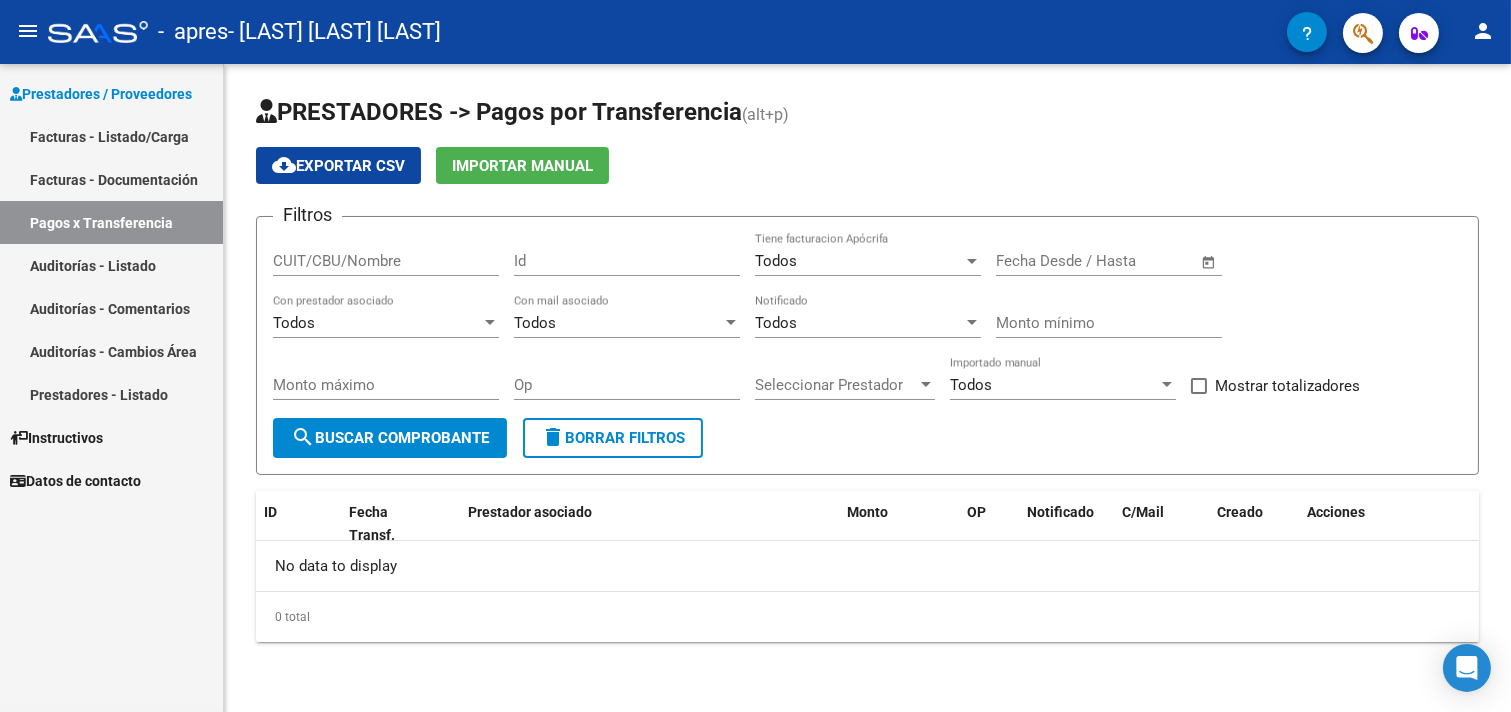 click on "Todos" at bounding box center (859, 261) 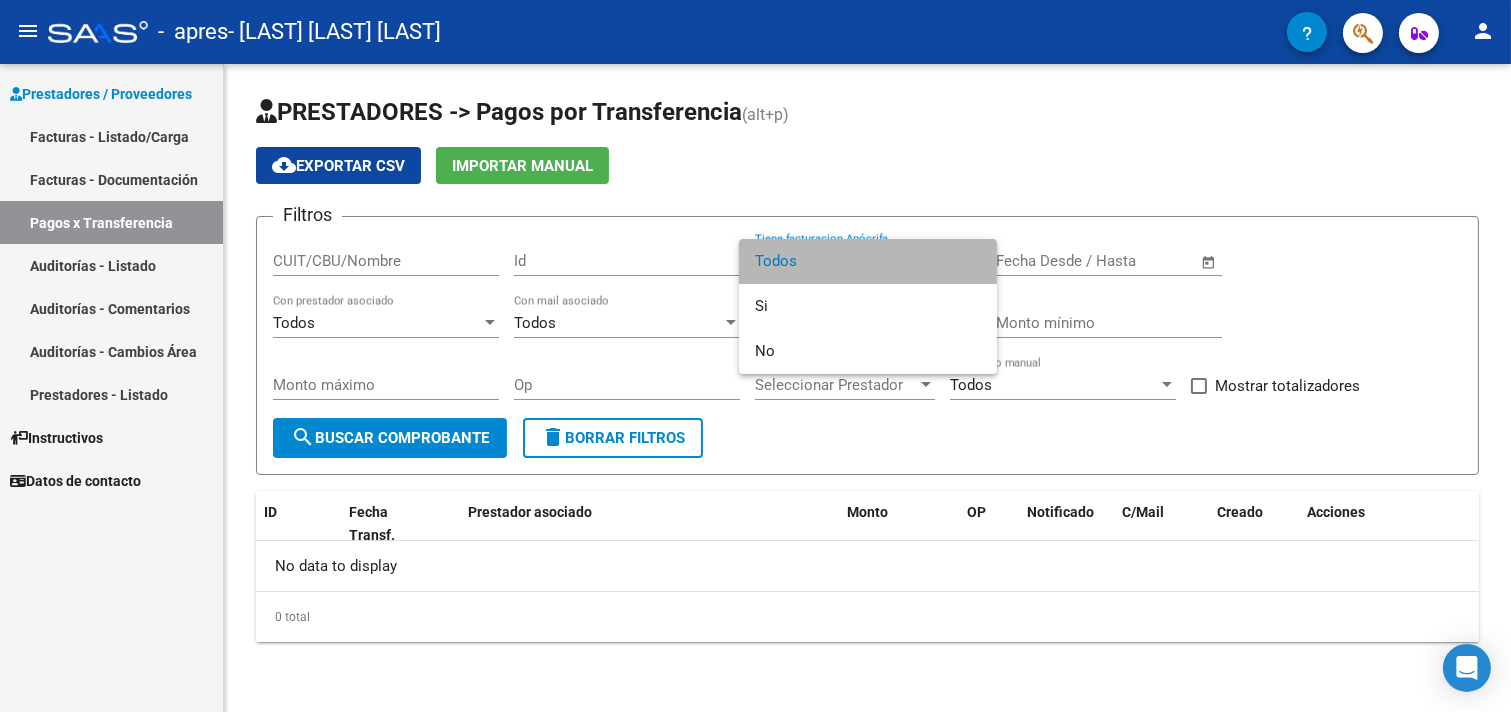 click on "Todos" at bounding box center [868, 261] 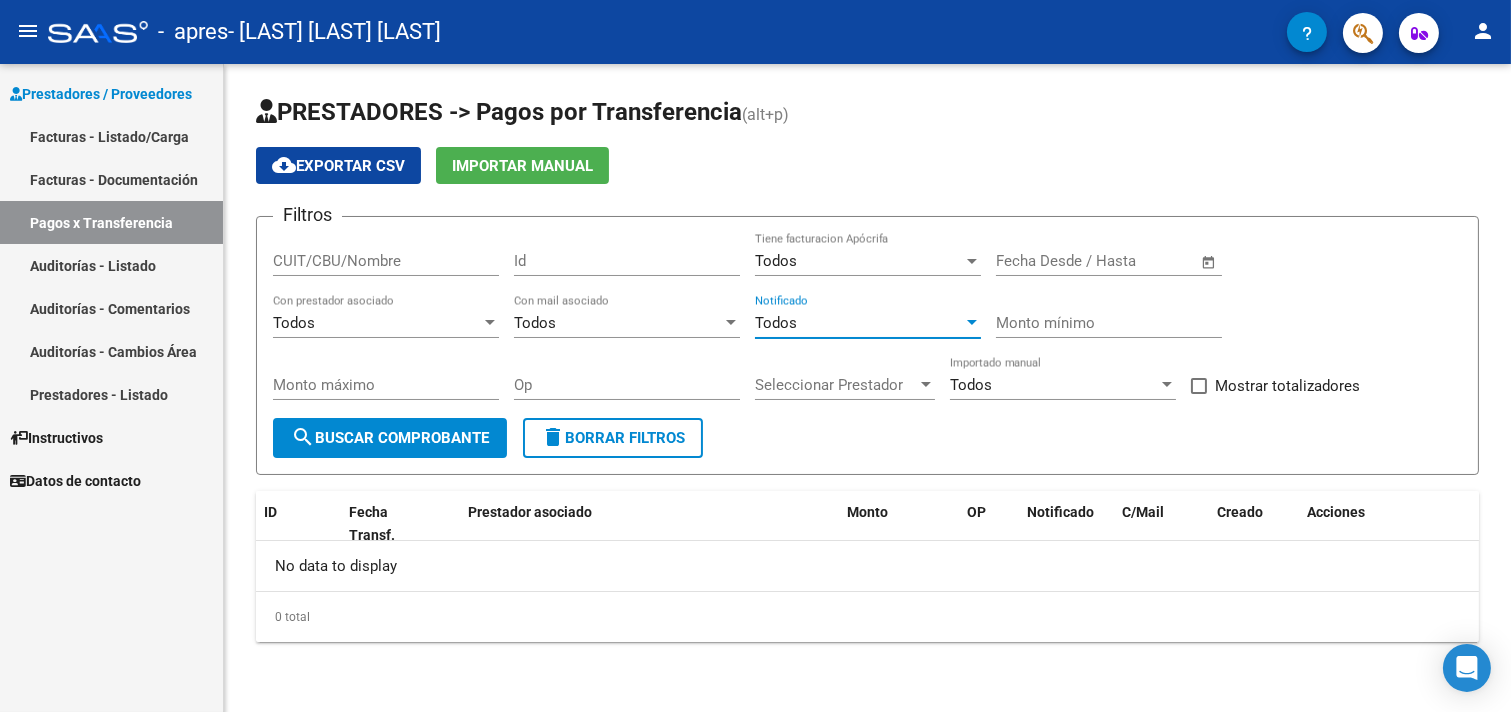 click on "Todos" at bounding box center (859, 323) 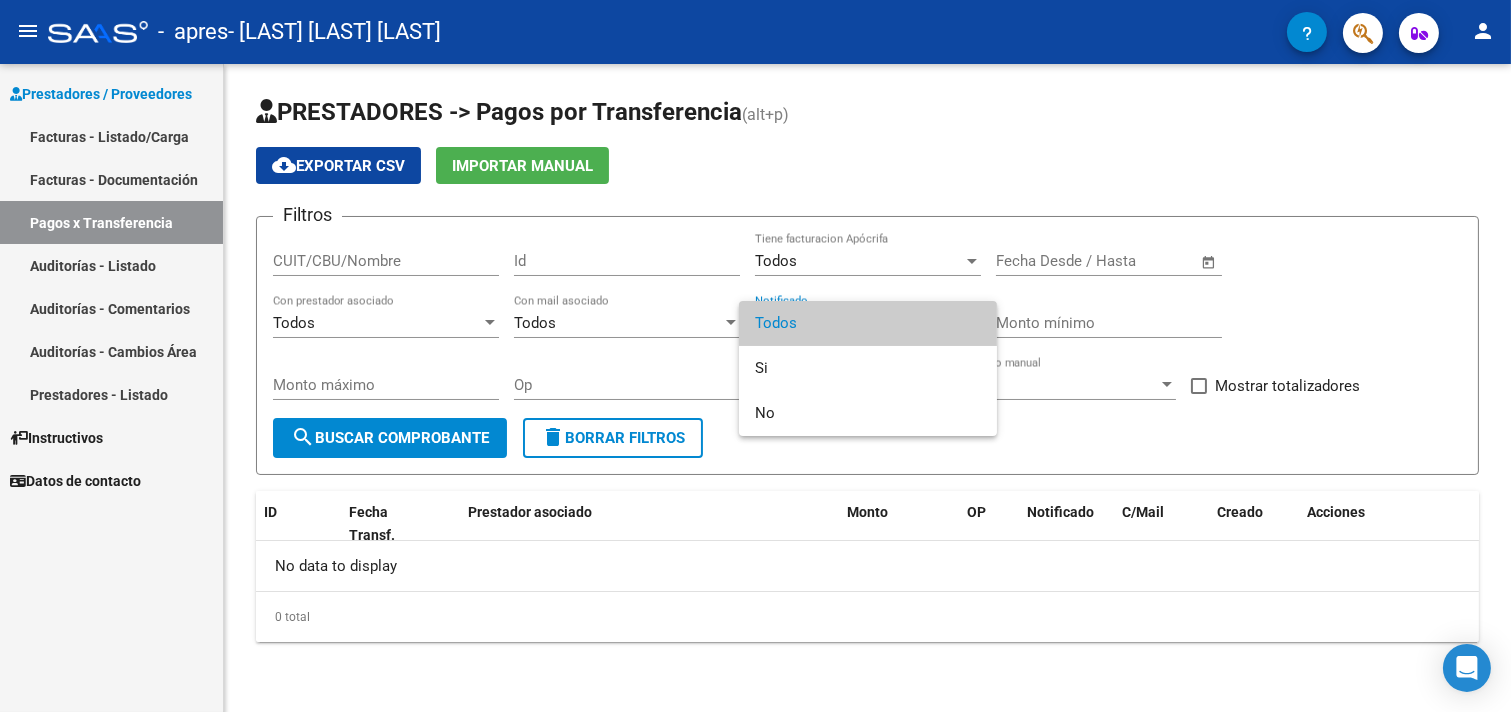 click on "Todos" at bounding box center (868, 323) 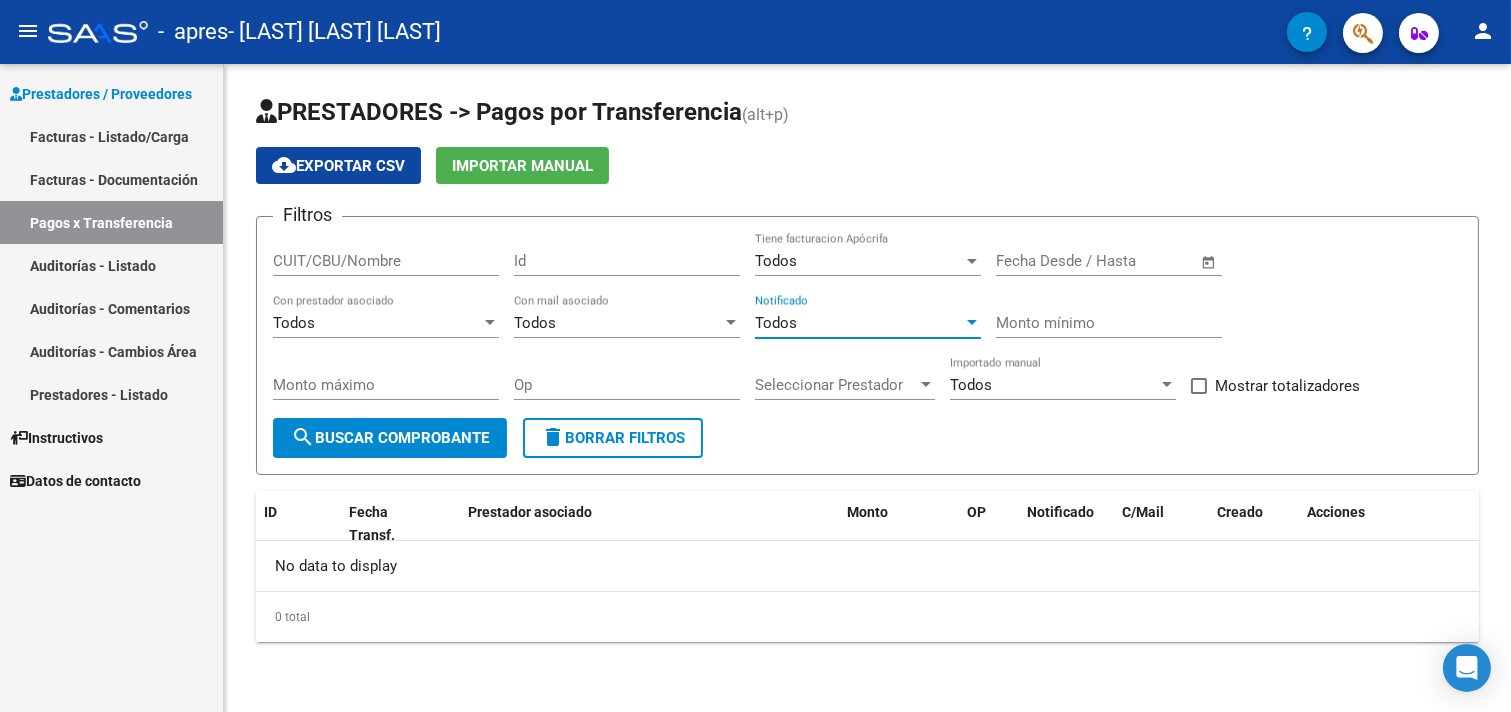 click on "Todos" at bounding box center (377, 323) 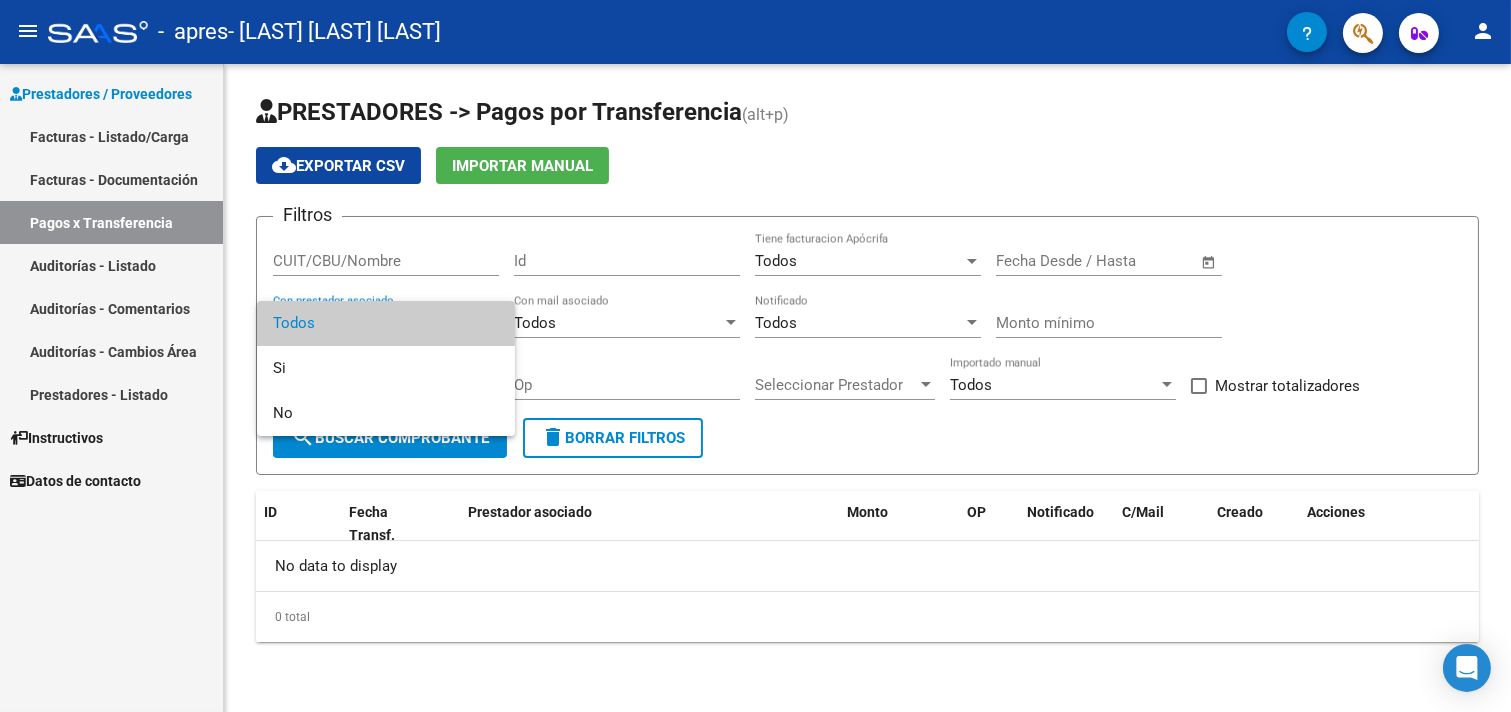 click on "Todos" at bounding box center [386, 323] 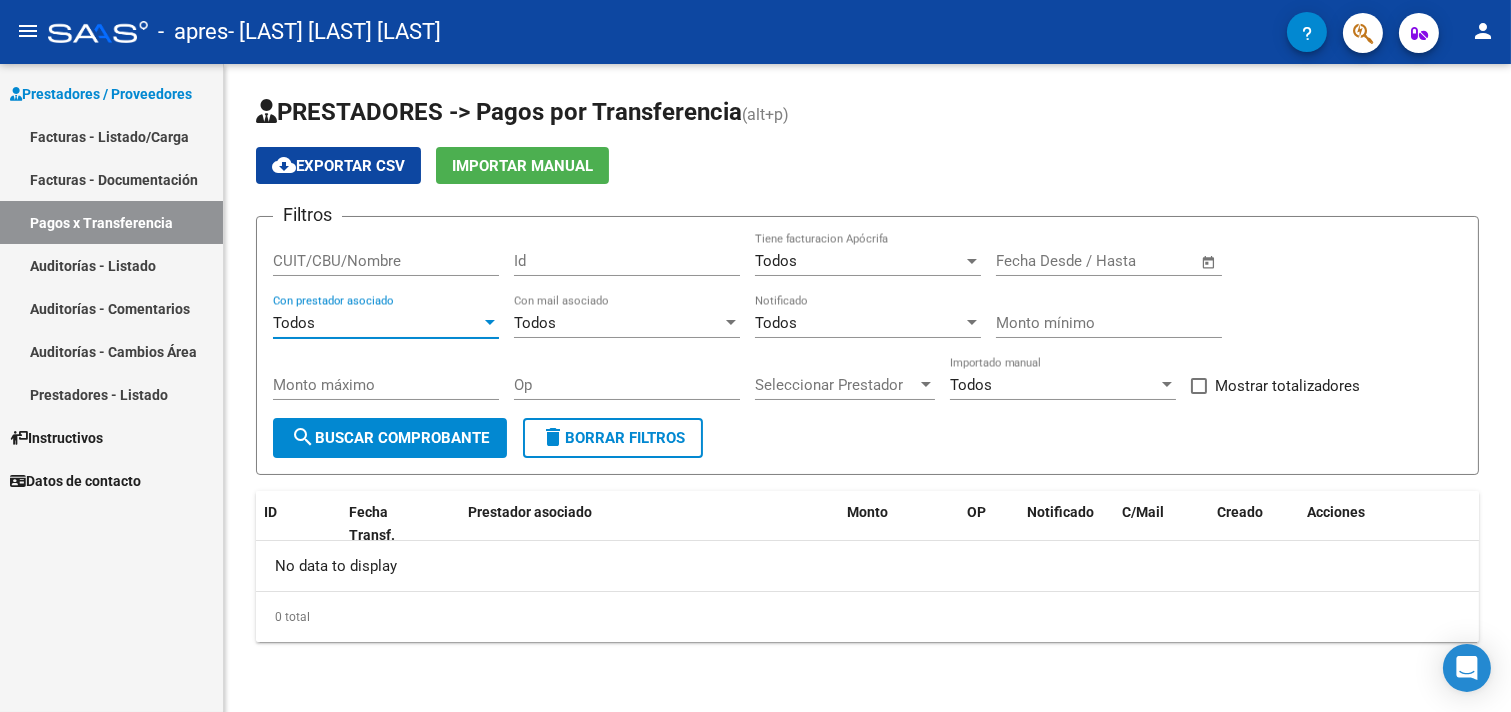 click on "Facturas - Listado/Carga" at bounding box center (111, 136) 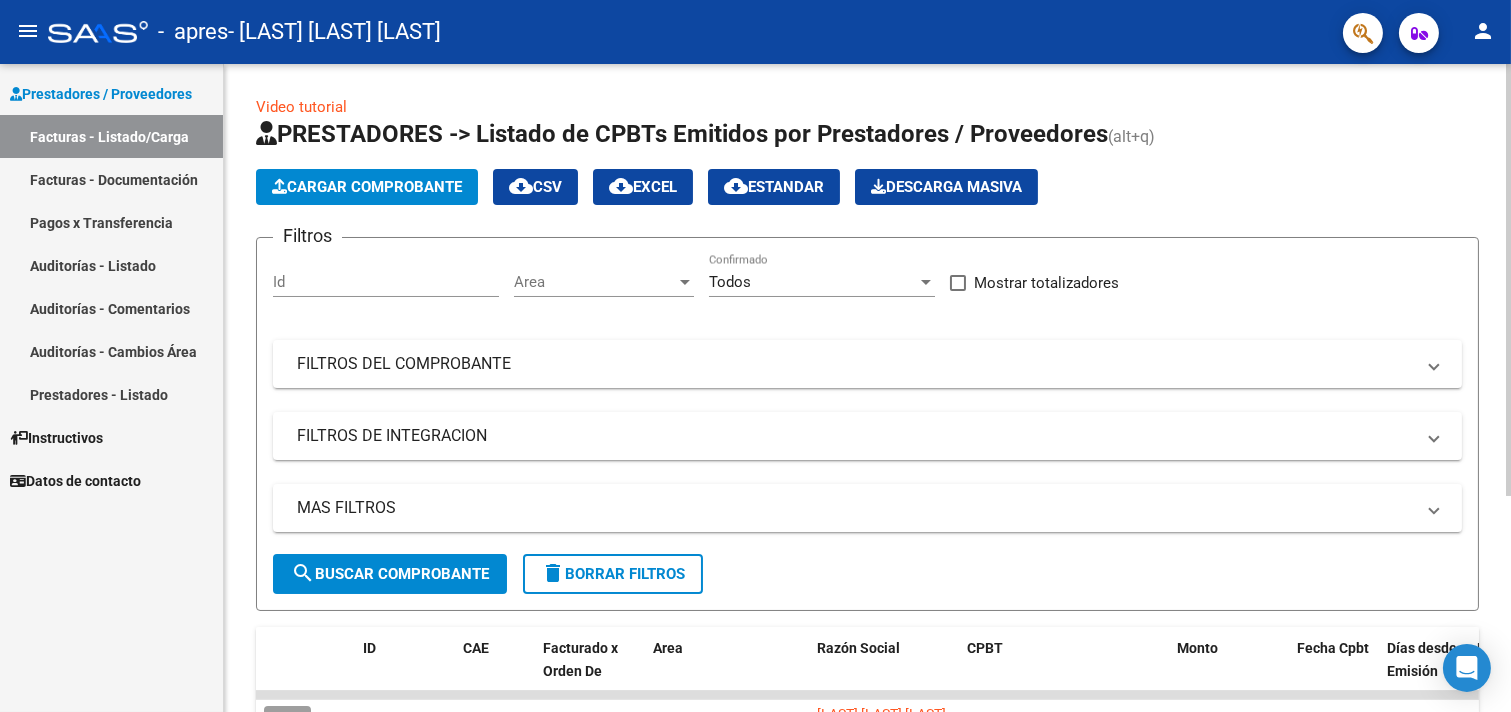 click on "Cargar Comprobante" 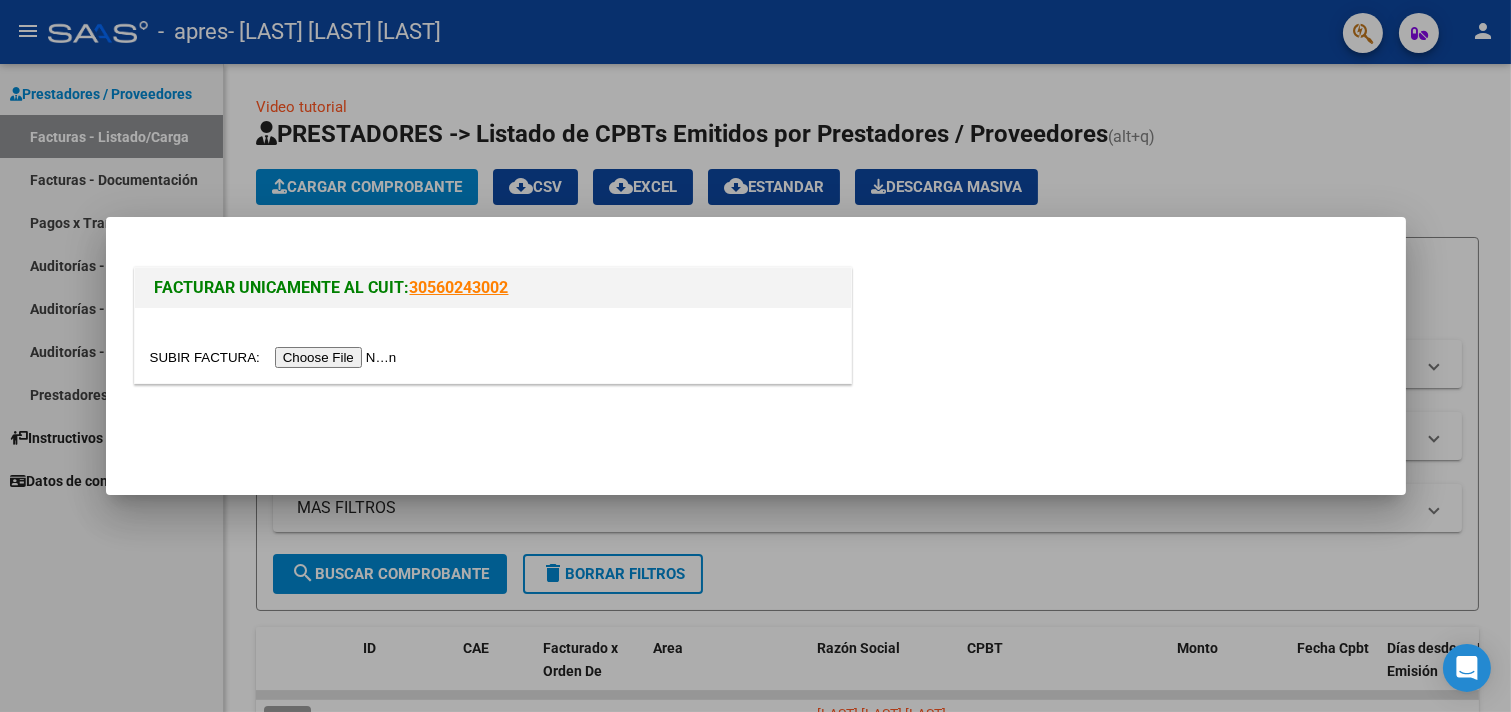 click at bounding box center (276, 357) 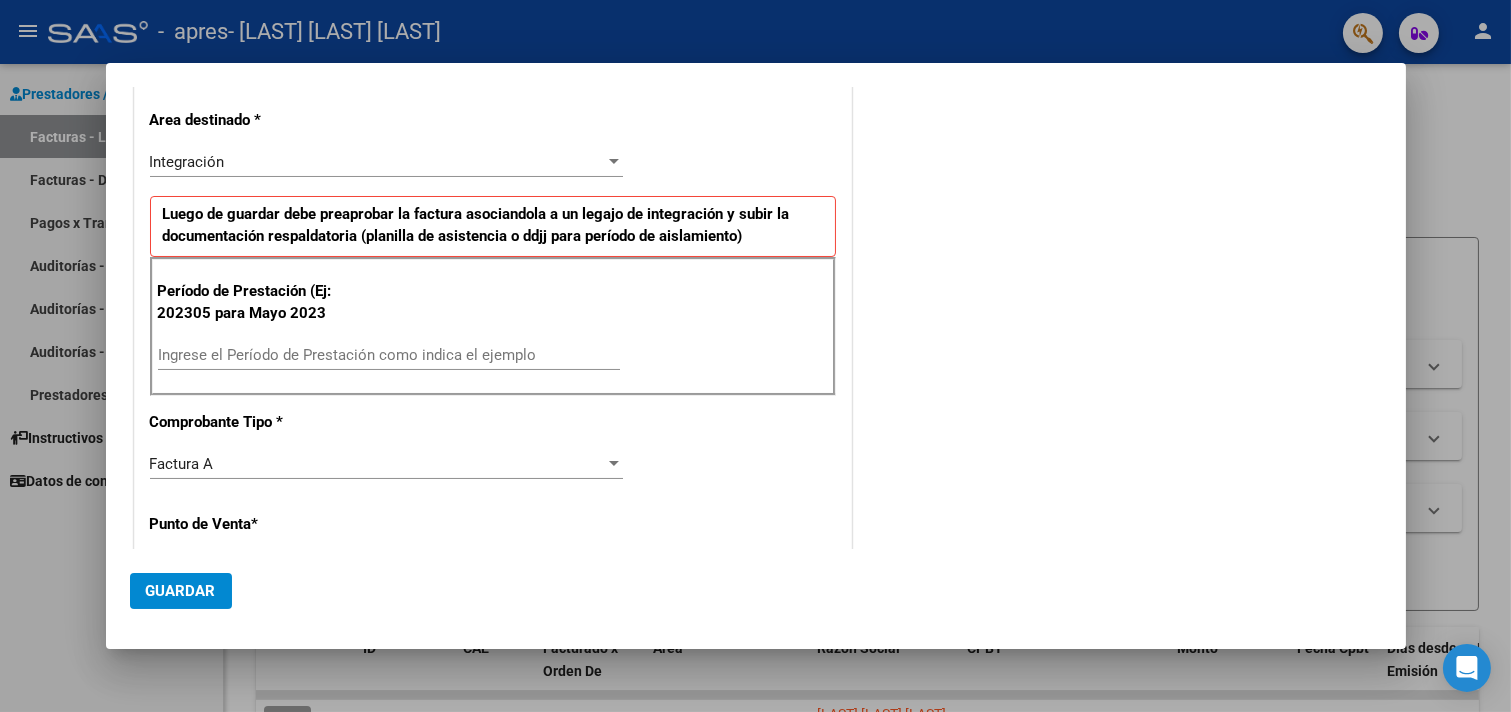 scroll, scrollTop: 444, scrollLeft: 0, axis: vertical 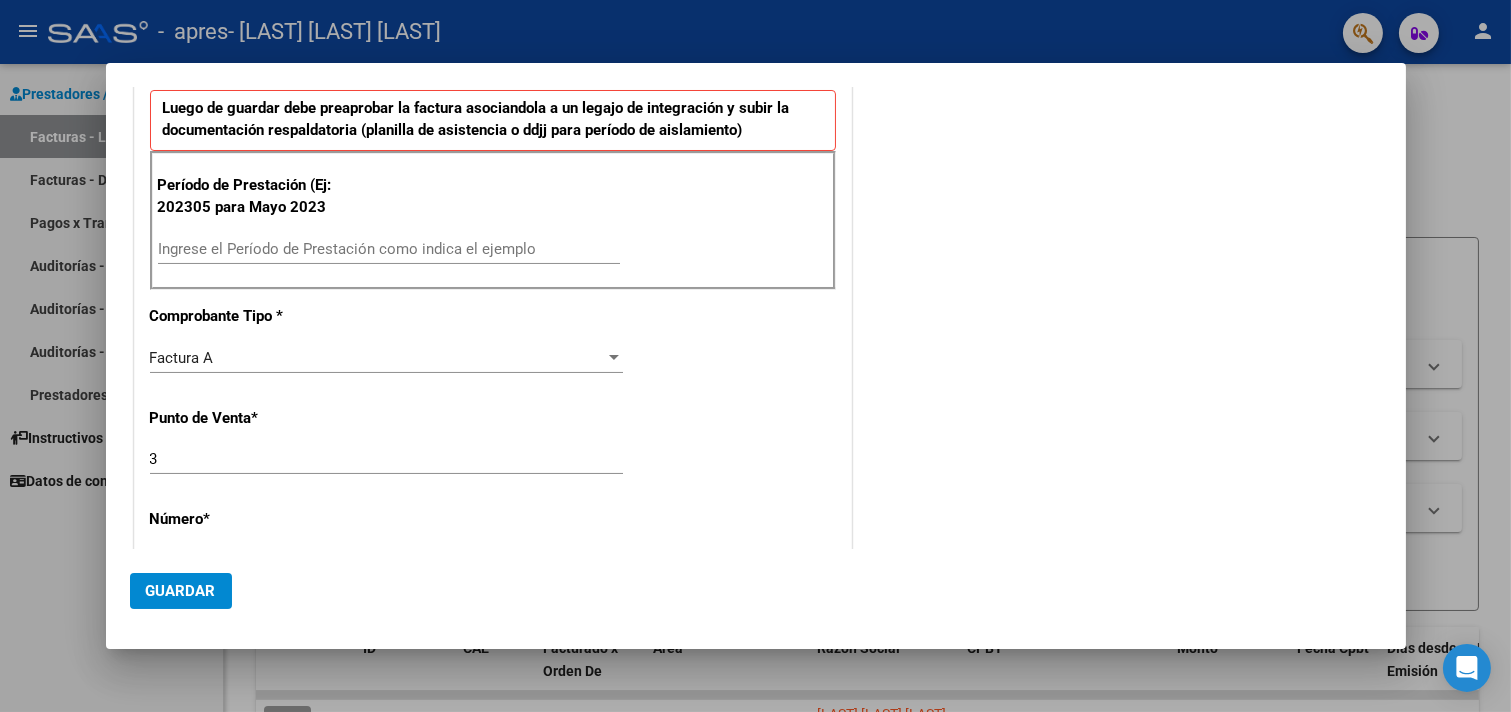 click on "Ingrese el Período de Prestación como indica el ejemplo" at bounding box center (389, 249) 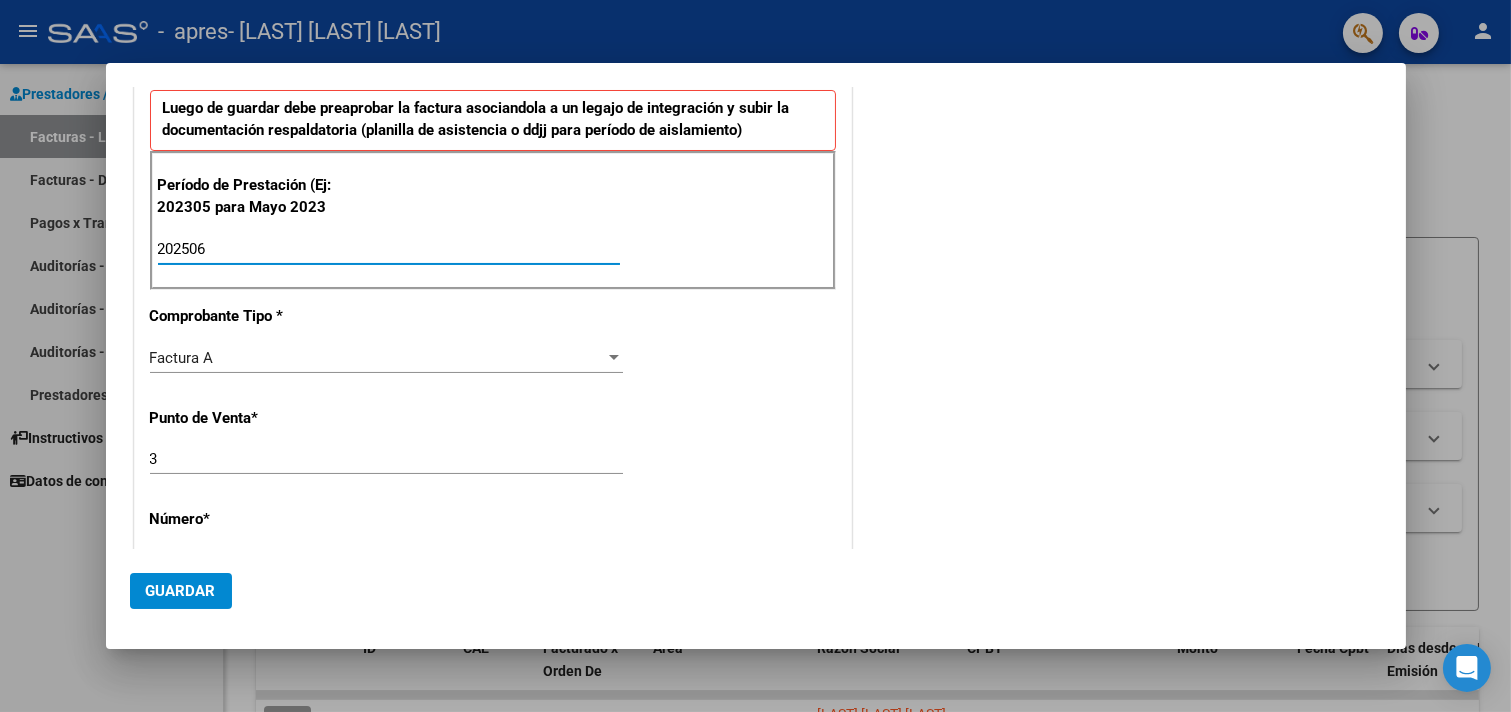 type on "202506" 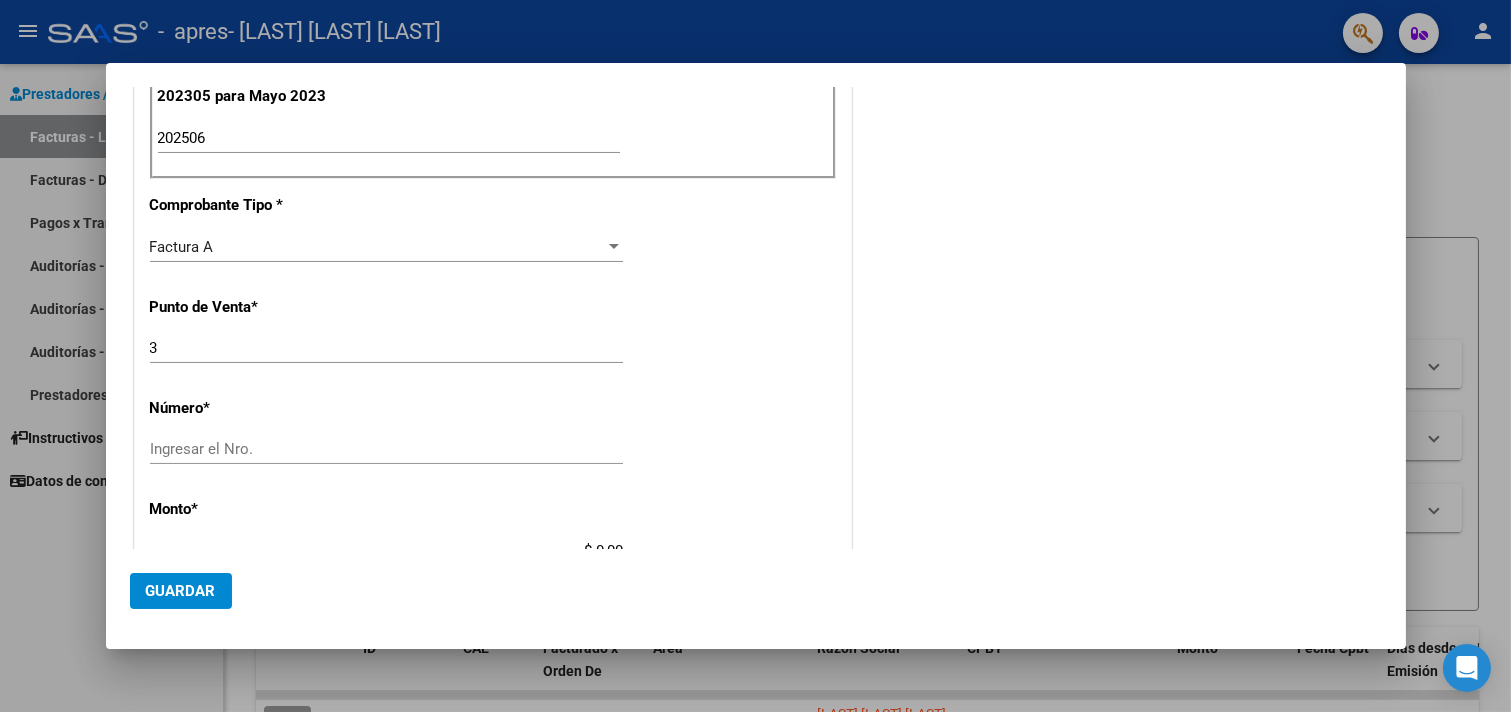 scroll, scrollTop: 666, scrollLeft: 0, axis: vertical 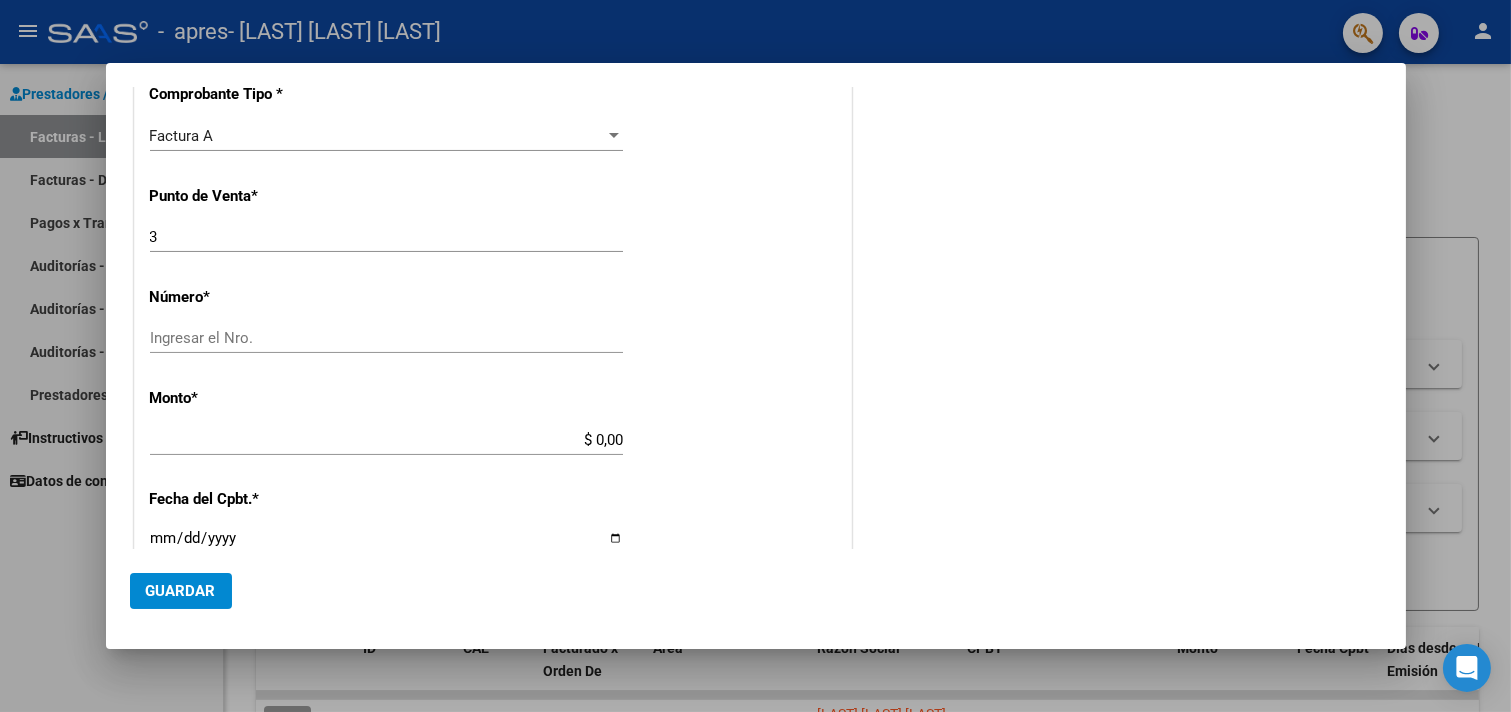 click on "Ingresar el Nro." at bounding box center [386, 338] 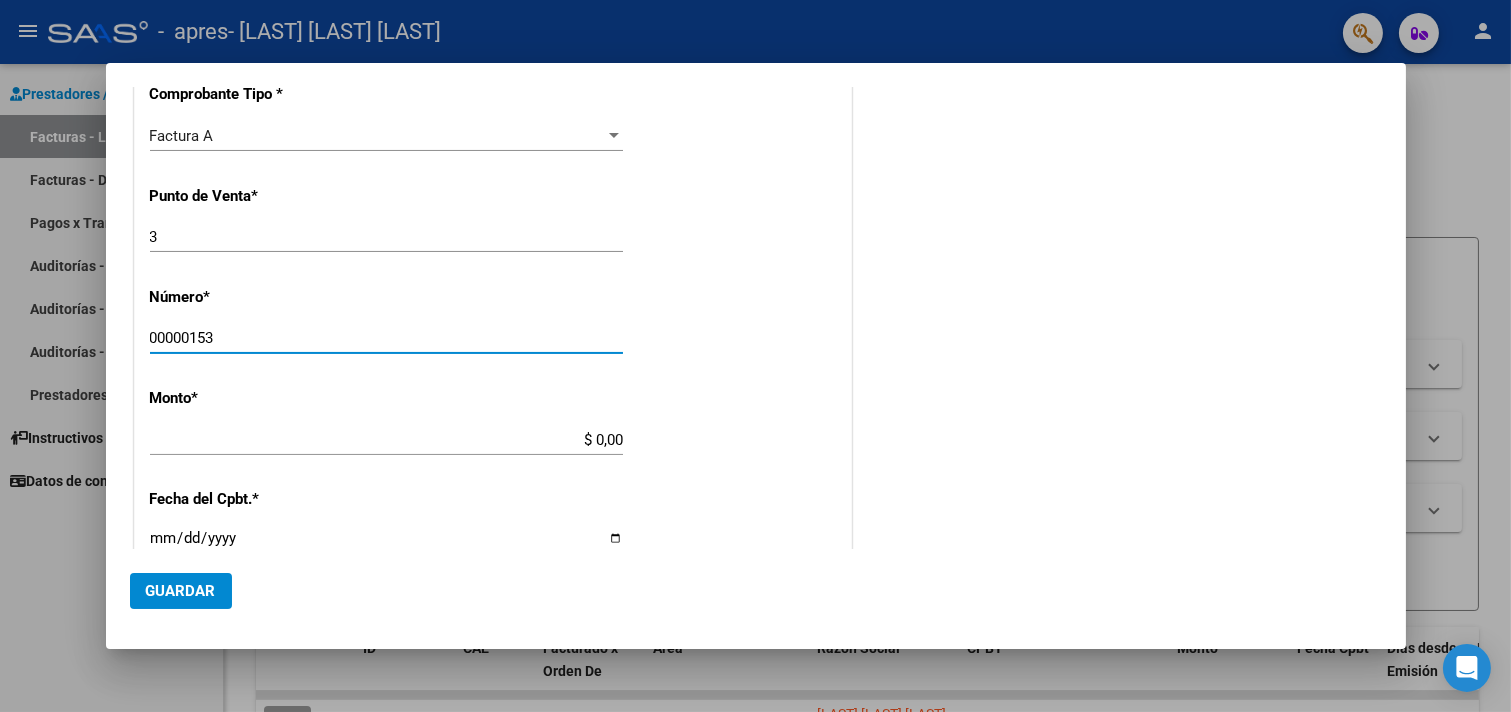 scroll, scrollTop: 777, scrollLeft: 0, axis: vertical 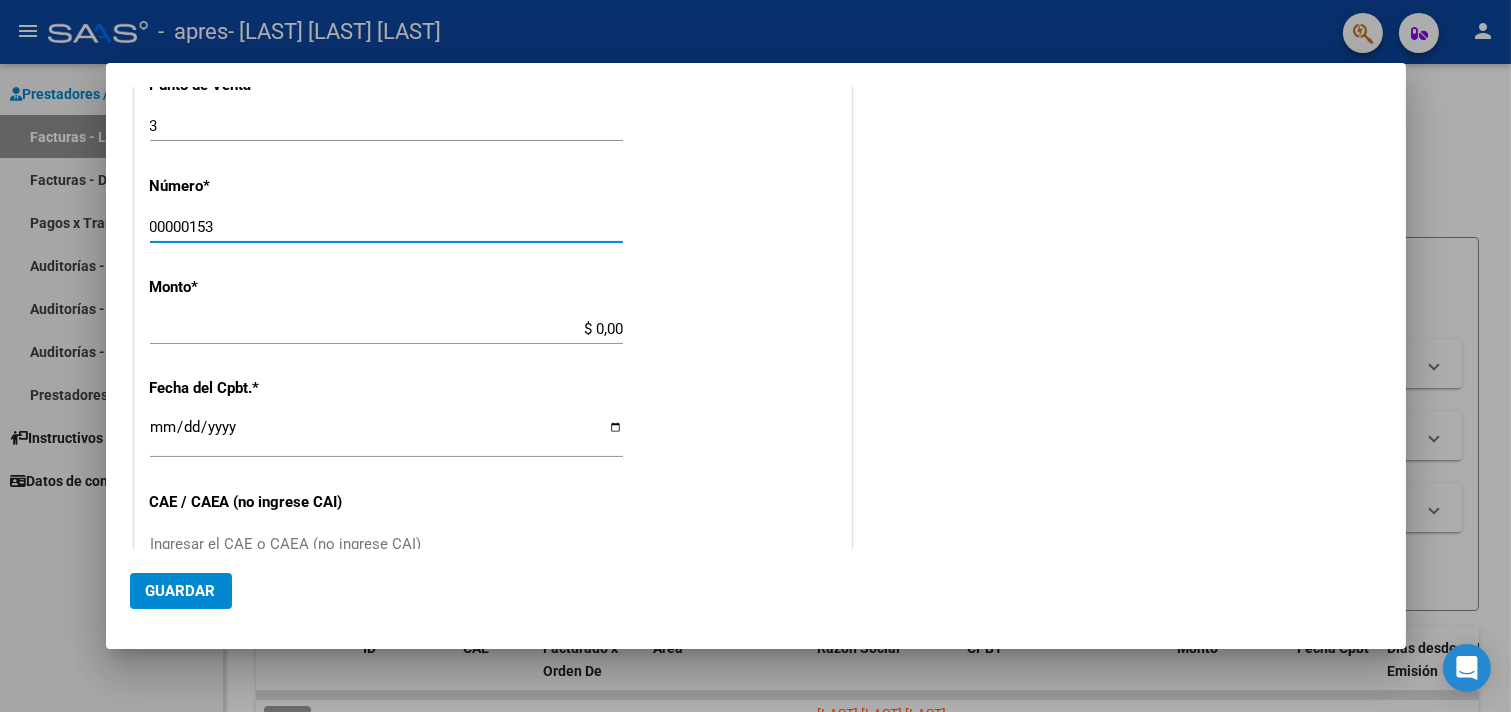 type on "00000153" 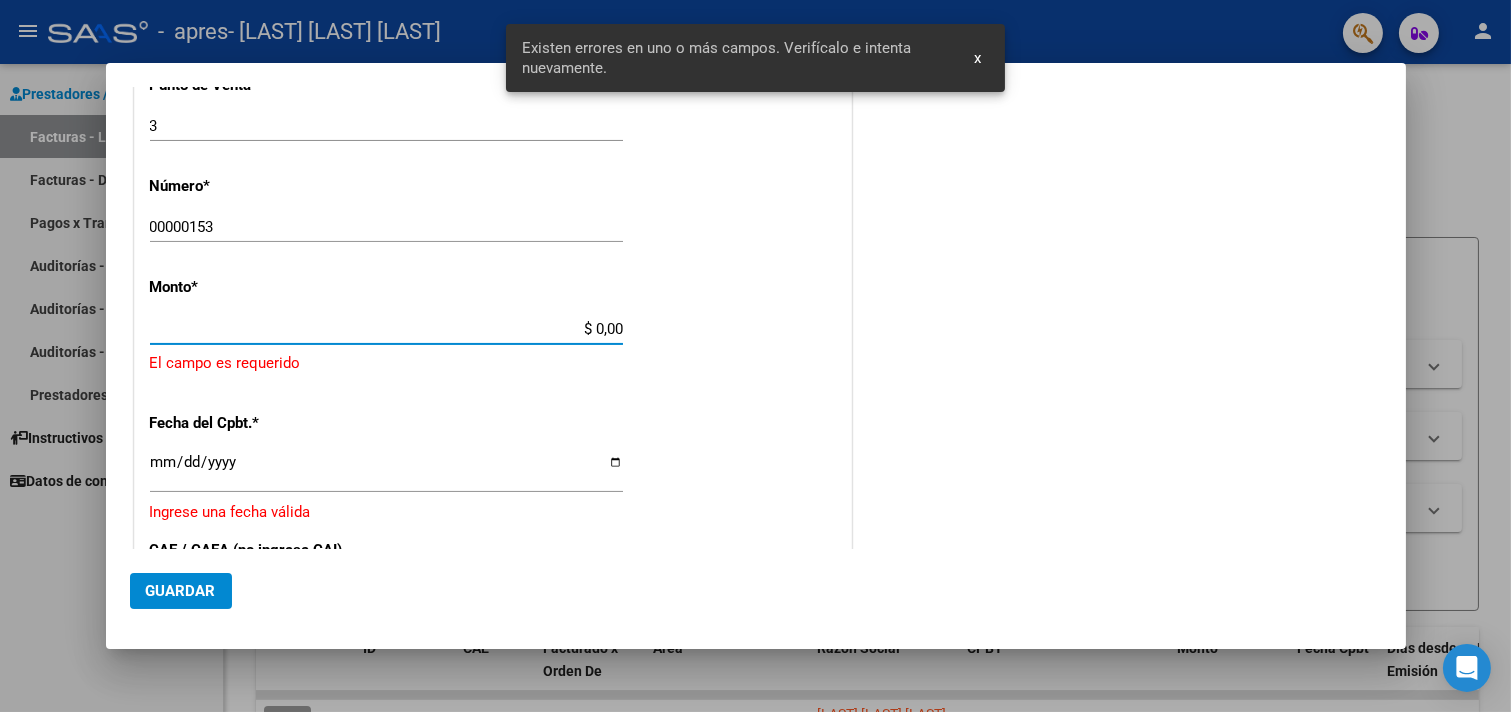 scroll, scrollTop: 778, scrollLeft: 0, axis: vertical 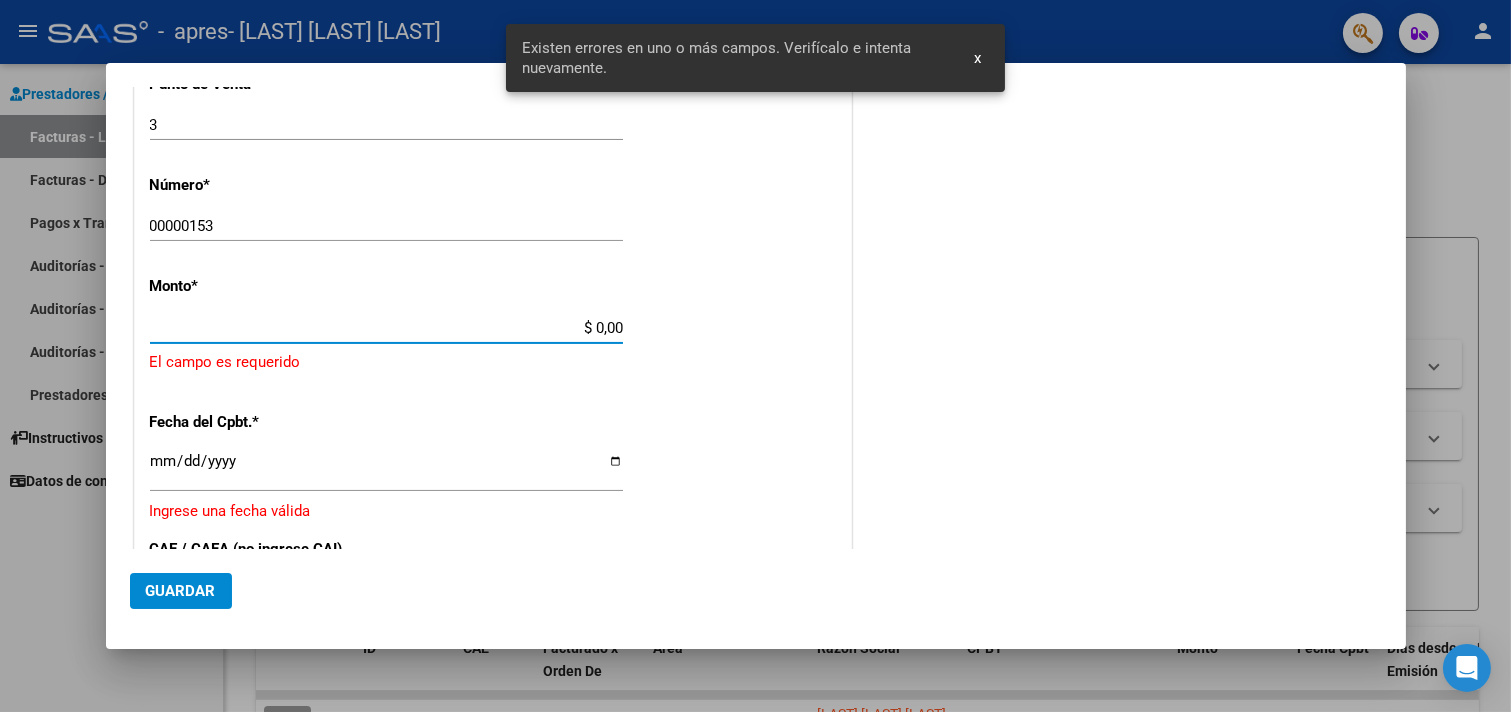drag, startPoint x: 572, startPoint y: 326, endPoint x: 653, endPoint y: 326, distance: 81 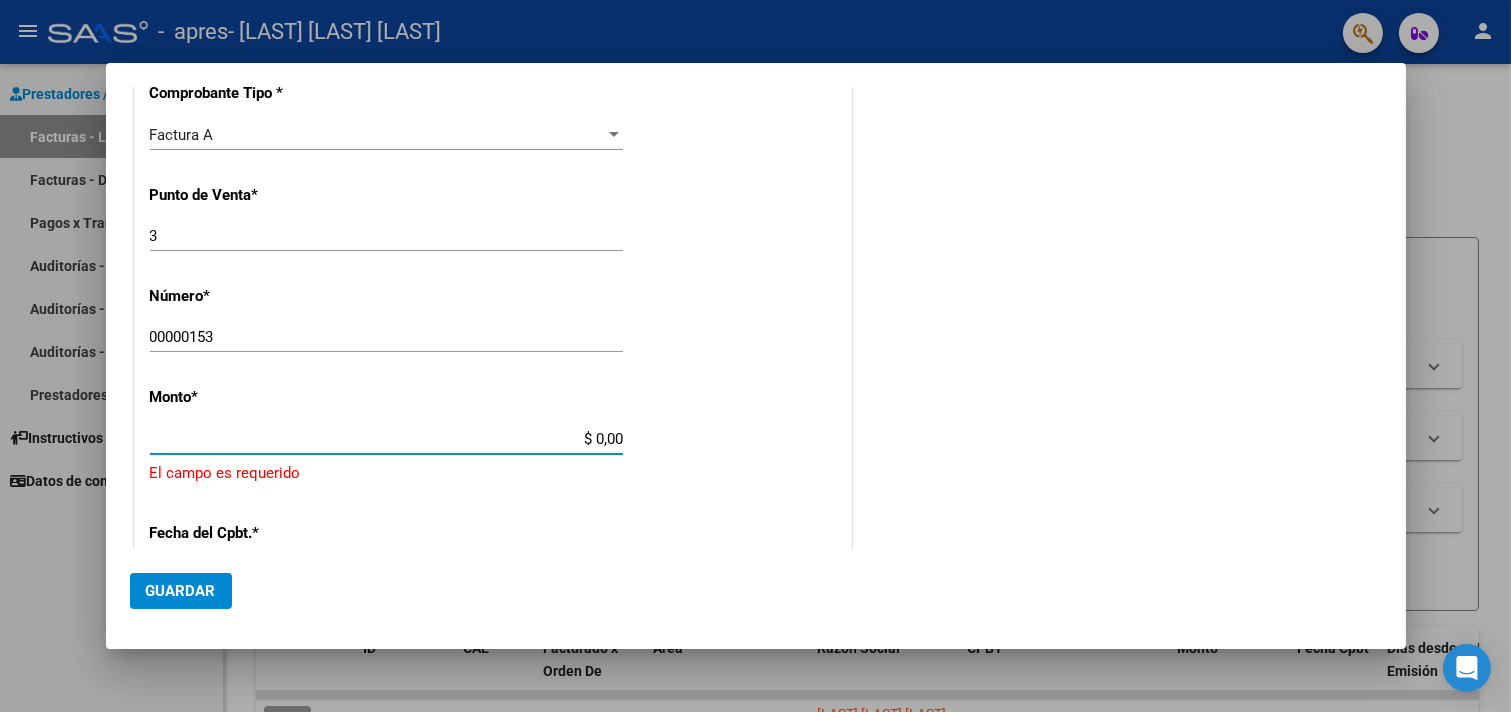 scroll, scrollTop: 778, scrollLeft: 0, axis: vertical 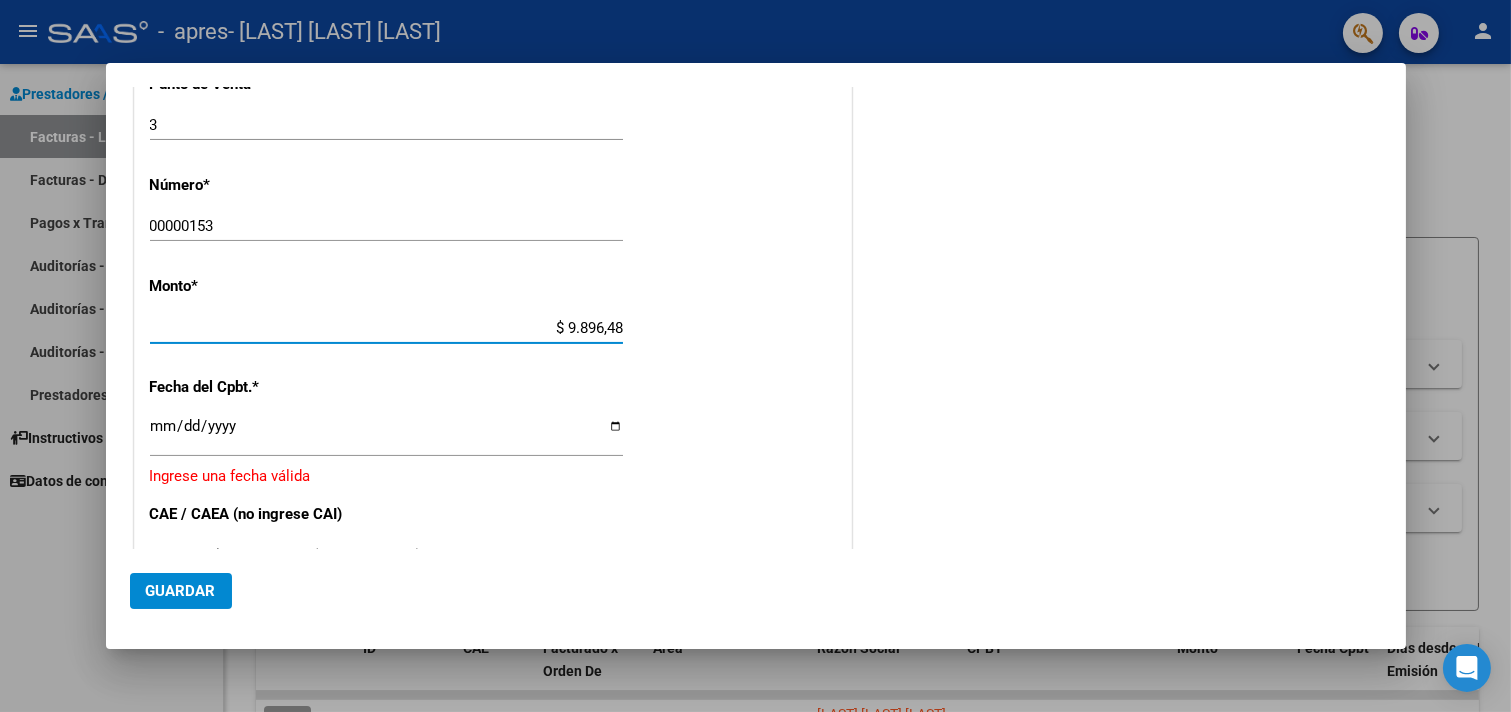 type on "$ 98.964,88" 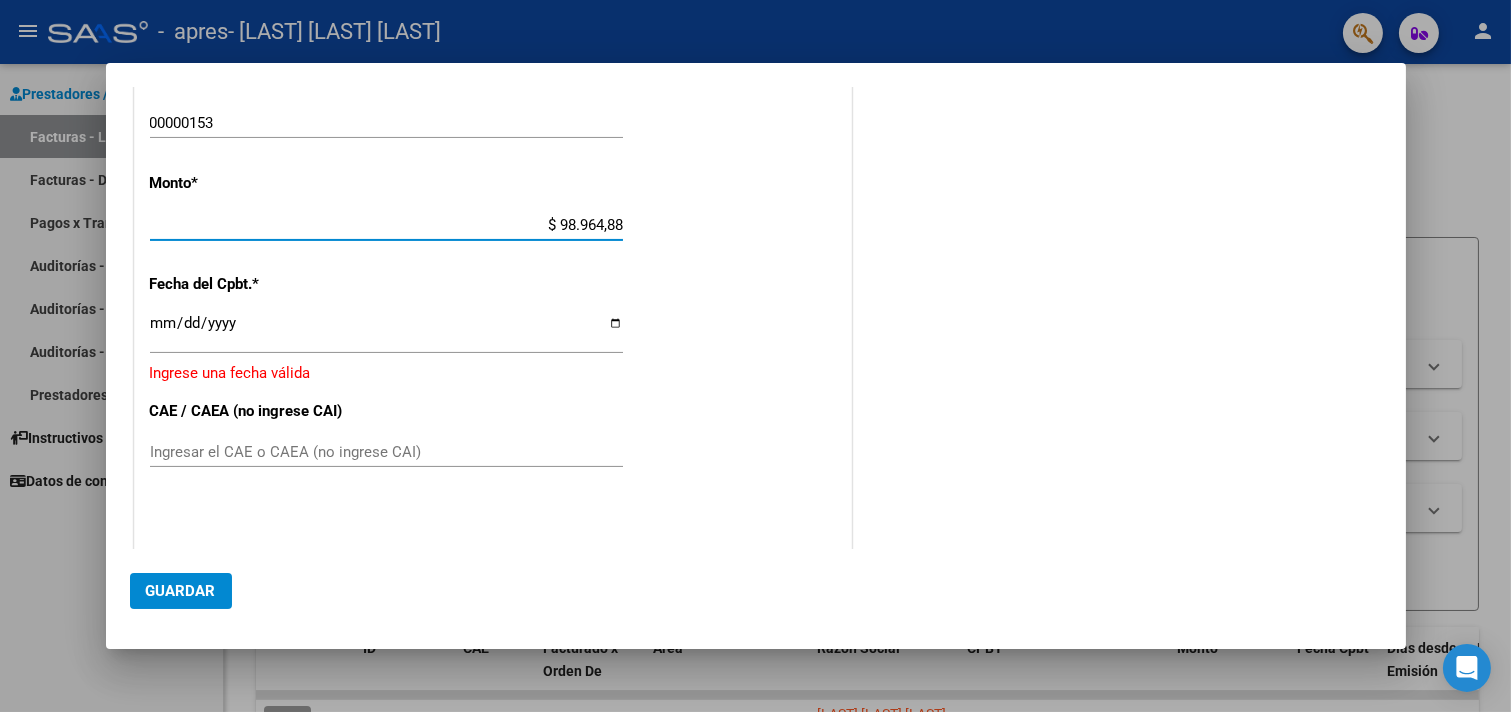 scroll, scrollTop: 890, scrollLeft: 0, axis: vertical 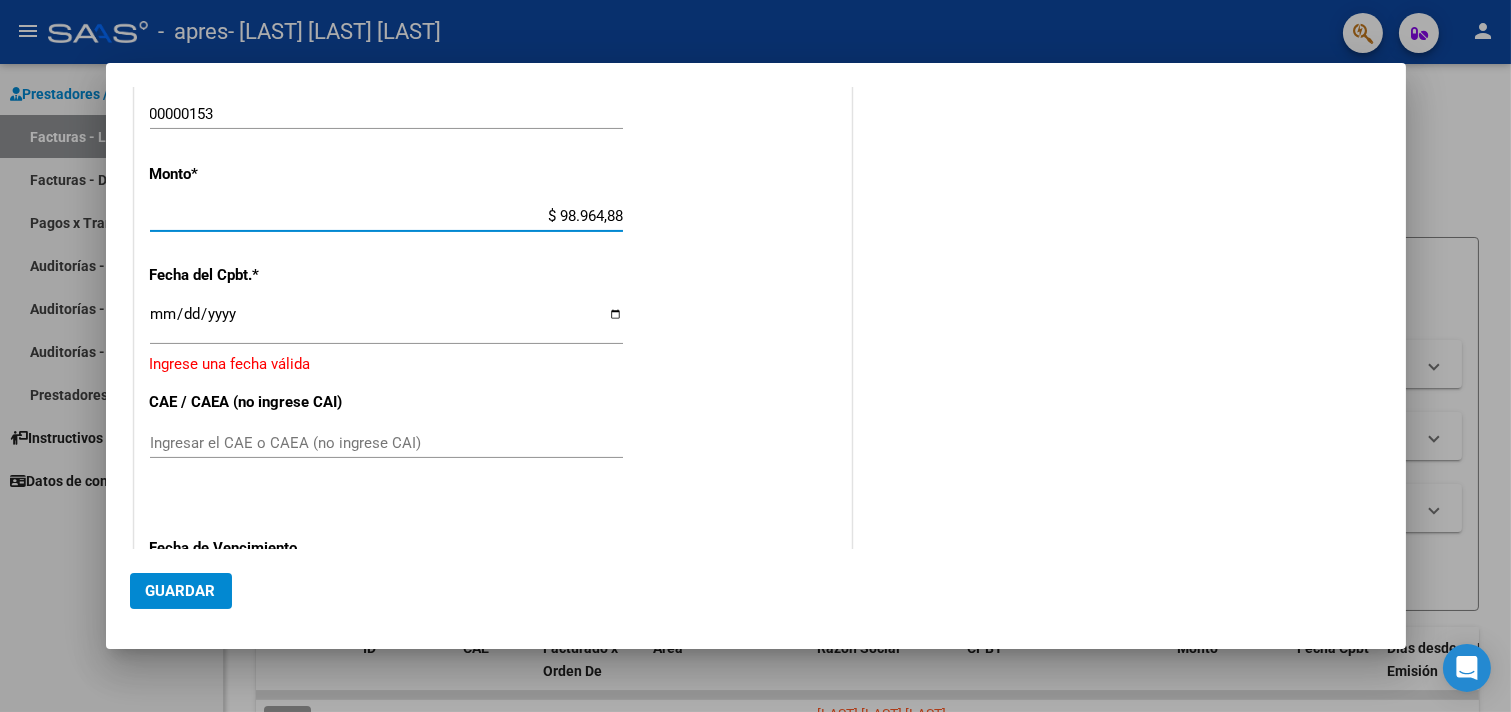 click on "Ingresar la fecha" at bounding box center [386, 322] 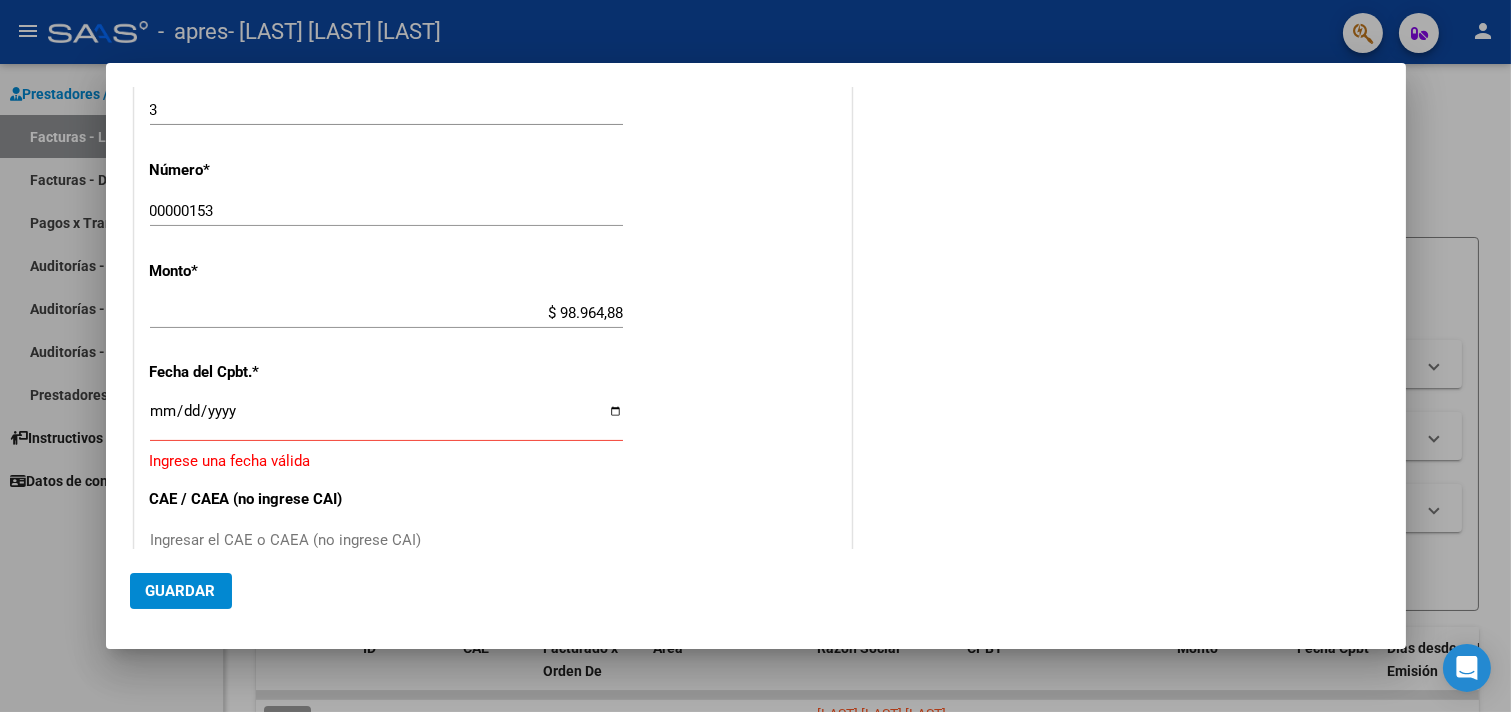 scroll, scrollTop: 778, scrollLeft: 0, axis: vertical 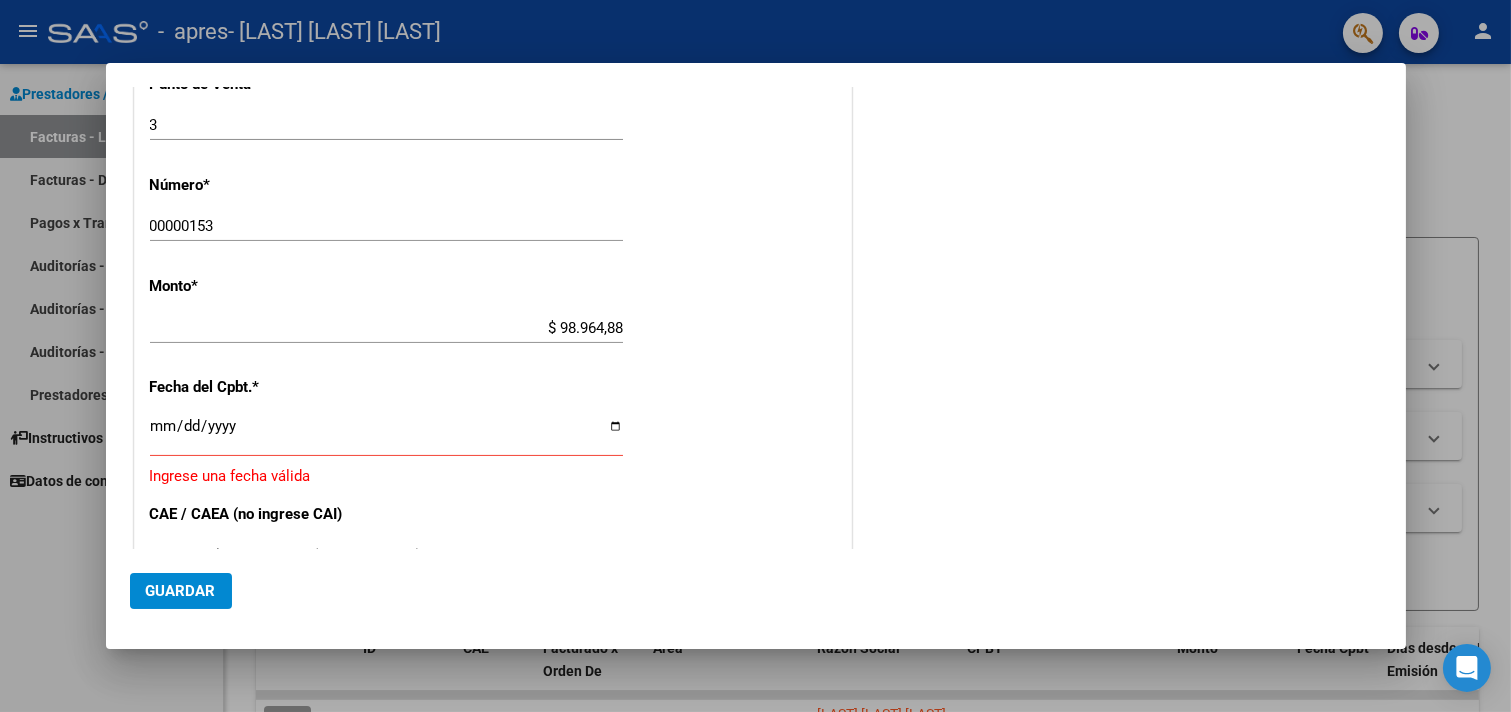 click on "Ingresar la fecha" at bounding box center (386, 434) 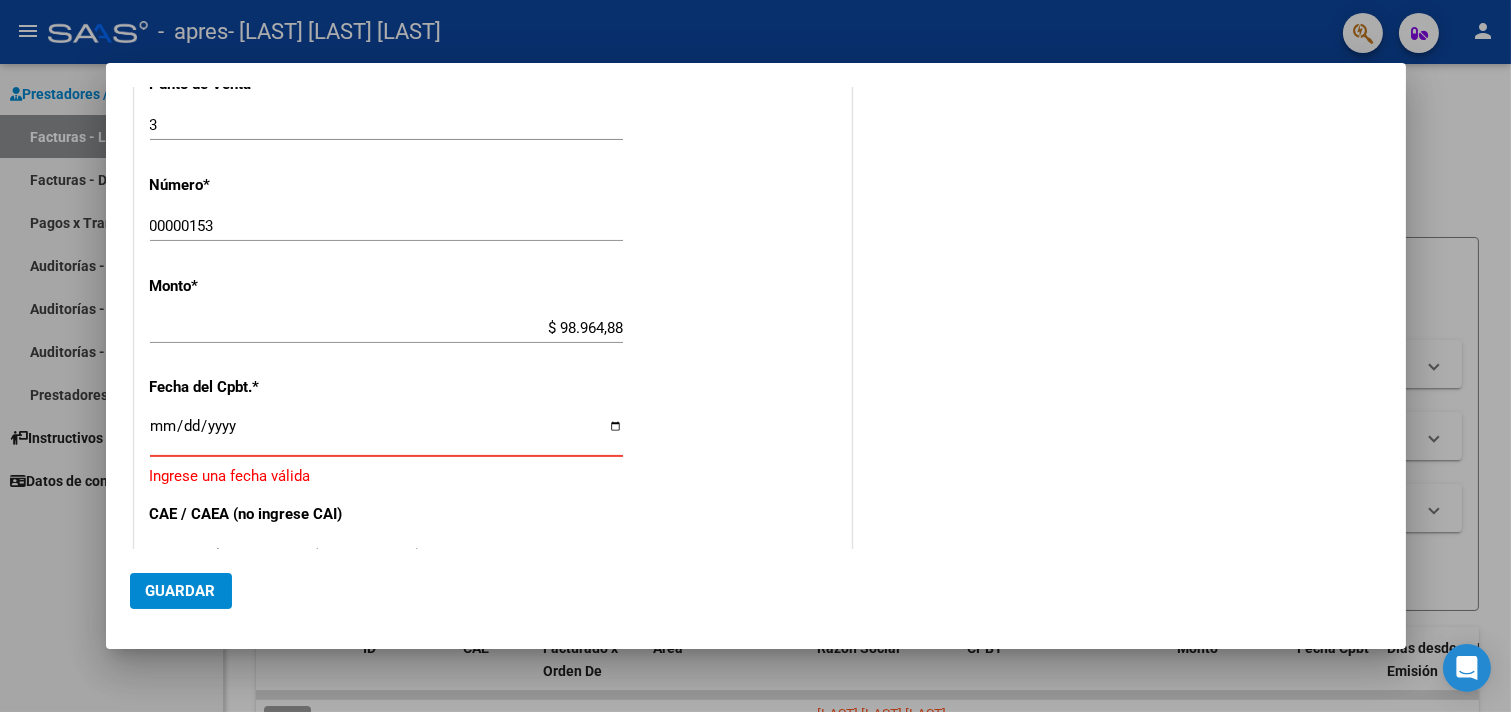 type on "2025-08-01" 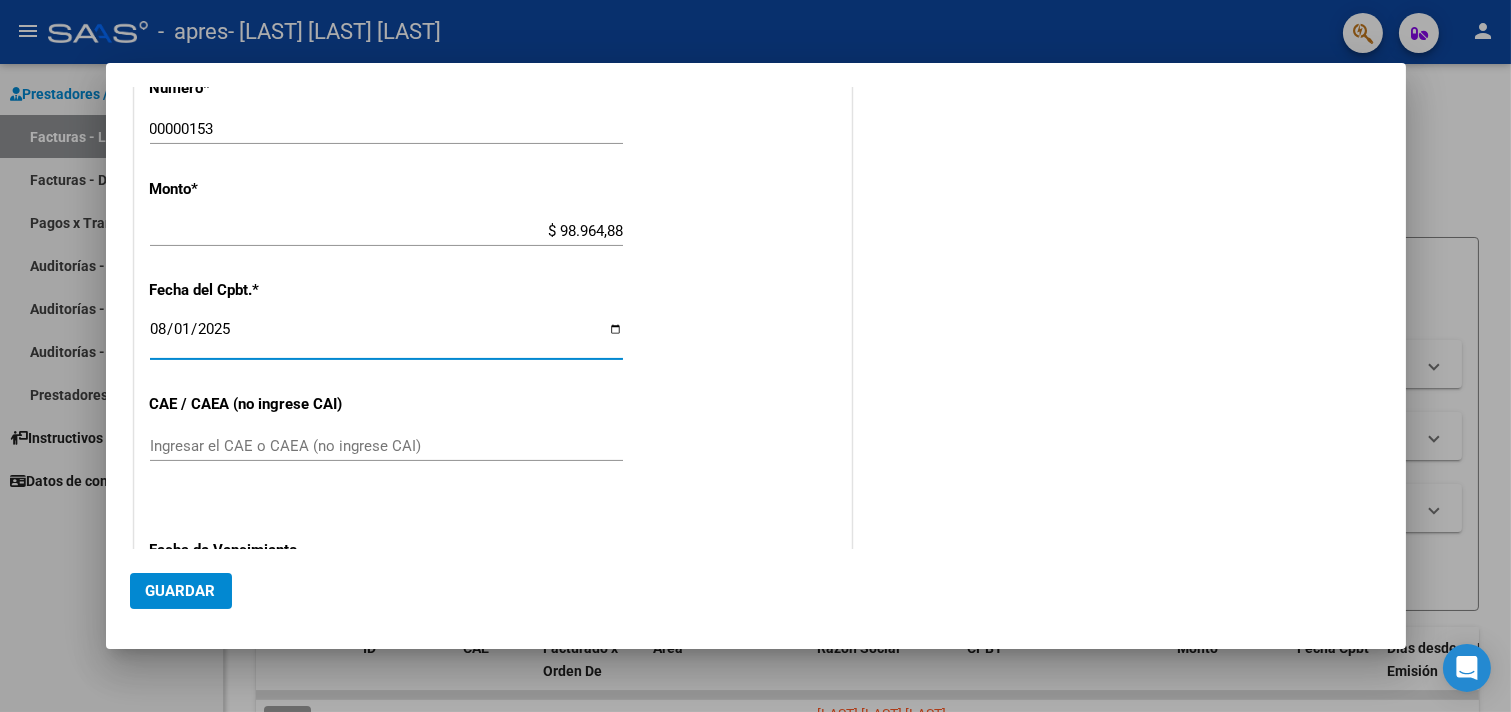 scroll, scrollTop: 1001, scrollLeft: 0, axis: vertical 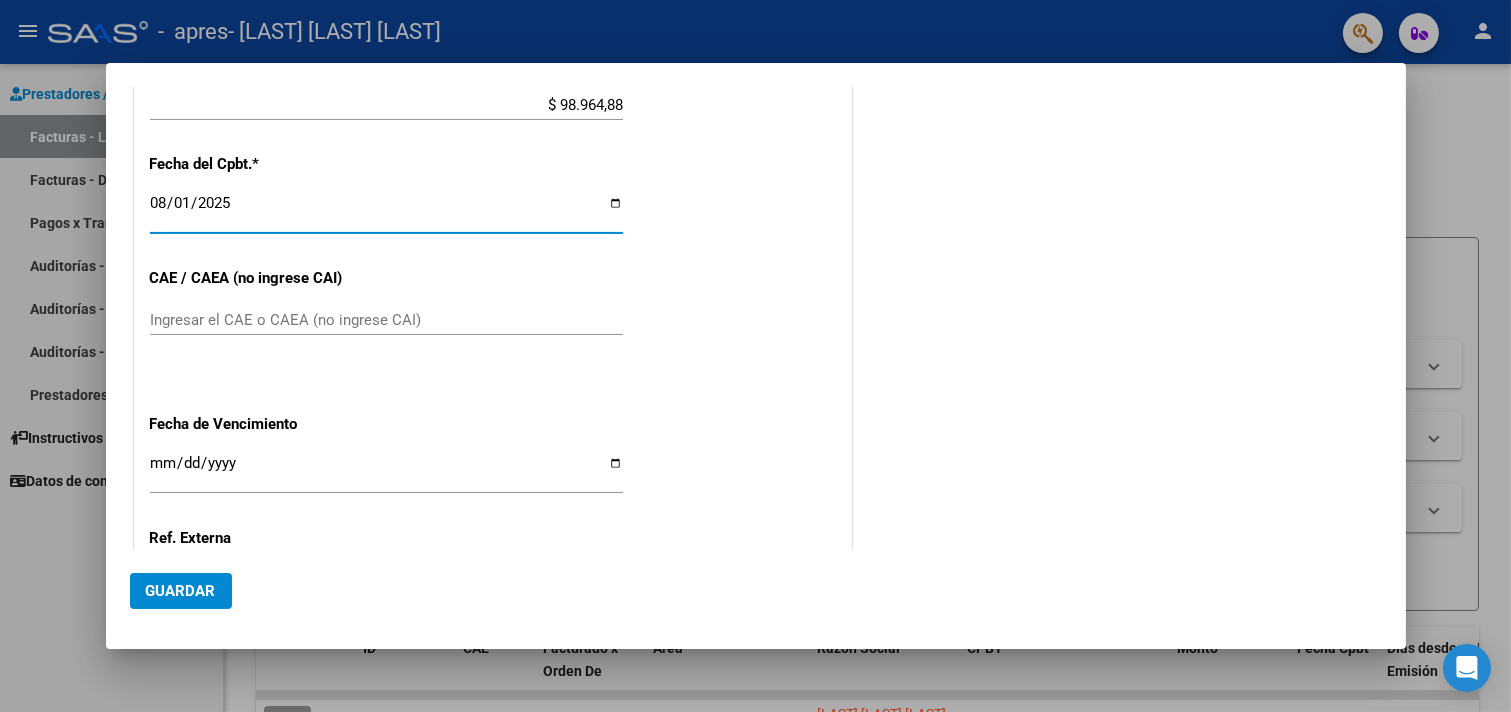 click on "Ingresar el CAE o CAEA (no ingrese CAI)" at bounding box center (386, 320) 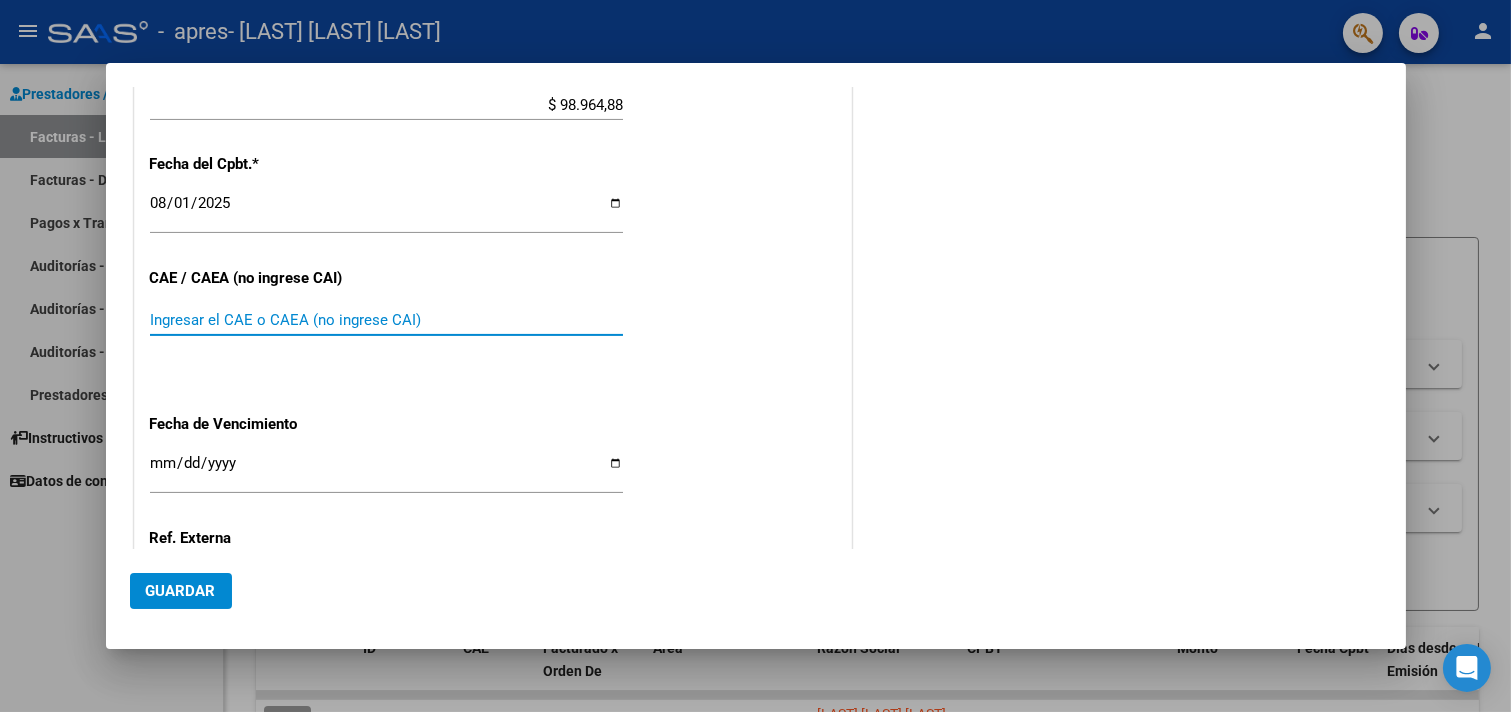 paste on "[CAE]" 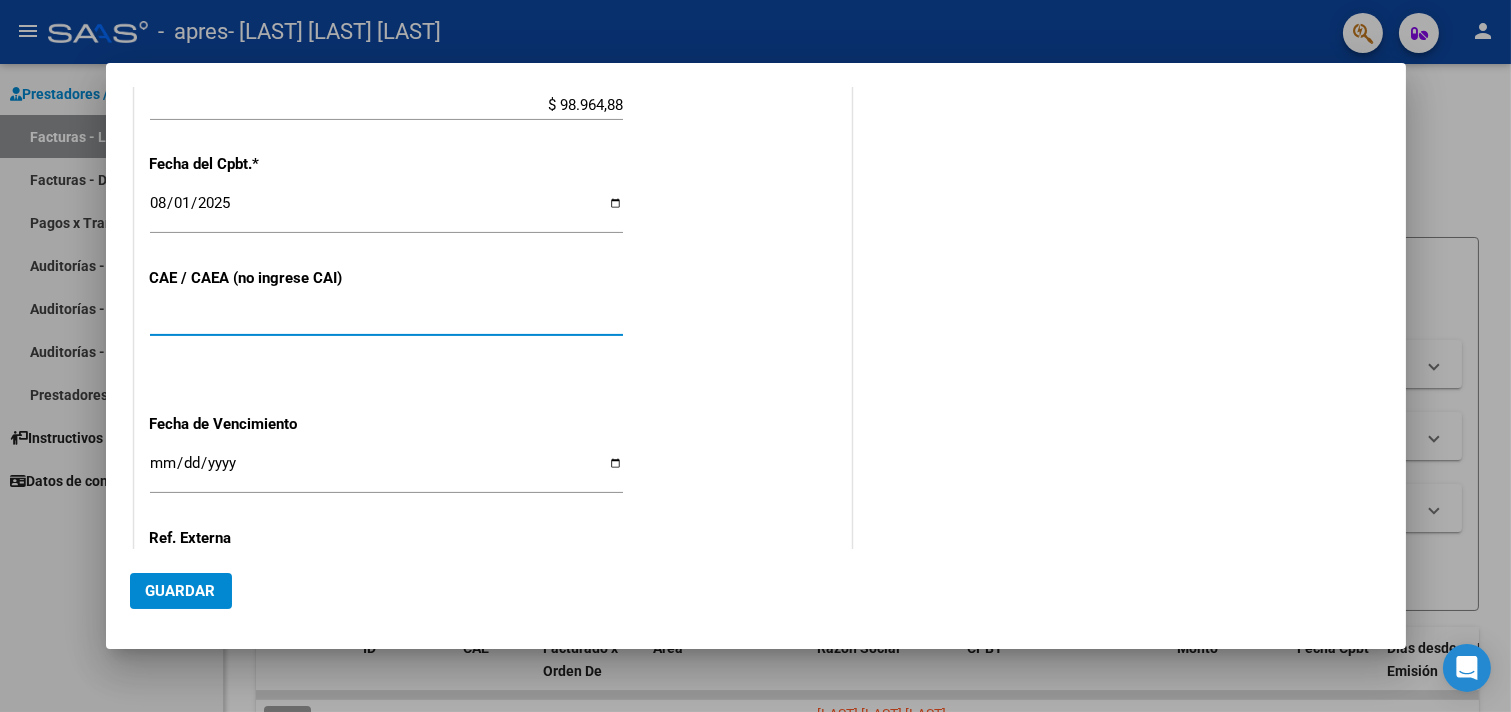 type on "[CAE]" 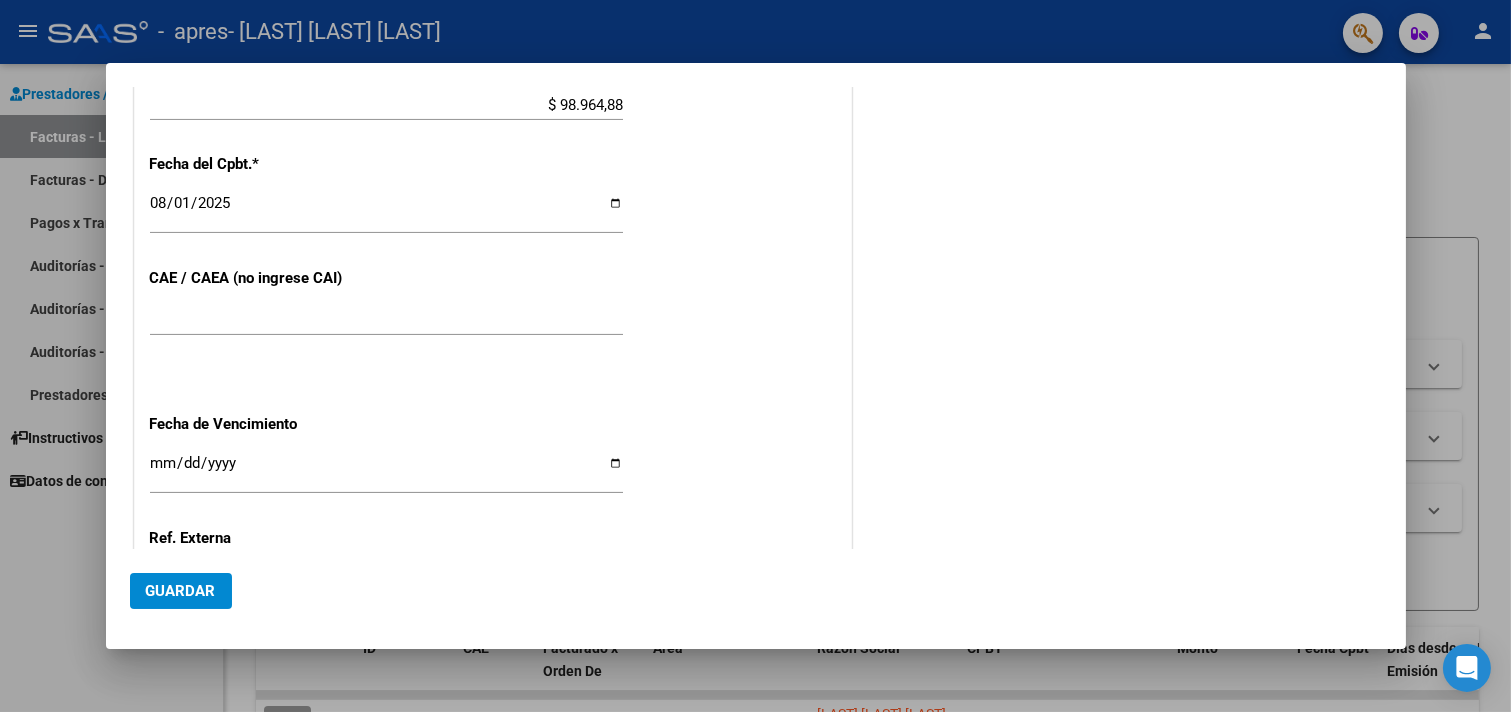 click on "CUIT  *   [CUIT] Ingresar CUIT  ANALISIS PRESTADOR  Area destinado * Integración Seleccionar Area Luego de guardar debe preaprobar la factura asociandola a un legajo de integración y subir la documentación respaldatoria (planilla de asistencia o ddjj para período de aislamiento)  Período de Prestación (Ej: 202305 para Mayo 2023    202506 Ingrese el Período de Prestación como indica el ejemplo   Comprobante Tipo * Factura A Seleccionar Tipo Punto de Venta  *   3 Ingresar el Nro.  Número  *   00000153 Ingresar el Nro.  Monto  *   $ 98.964,88 Ingresar el monto  Fecha del Cpbt.  *   2025-08-01 Ingresar la fecha  CAE / CAEA (no ingrese CAI)    75310671231862 Ingresar el CAE o CAEA (no ingrese CAI)  Fecha de Vencimiento    Ingresar la fecha  Ref. Externa    Ingresar la ref.  N° Liquidación    Ingresar el N° Liquidación" at bounding box center [493, -4] 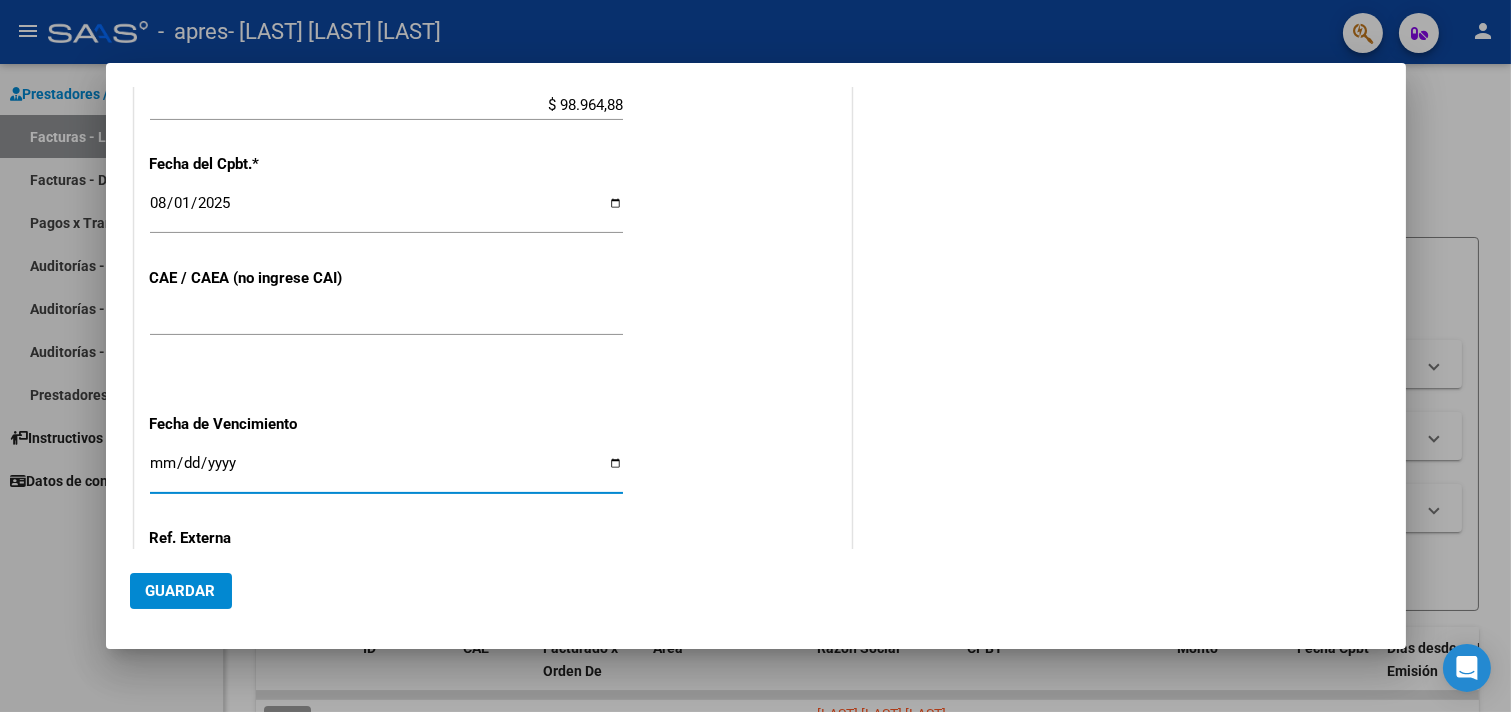 type on "2025-08-11" 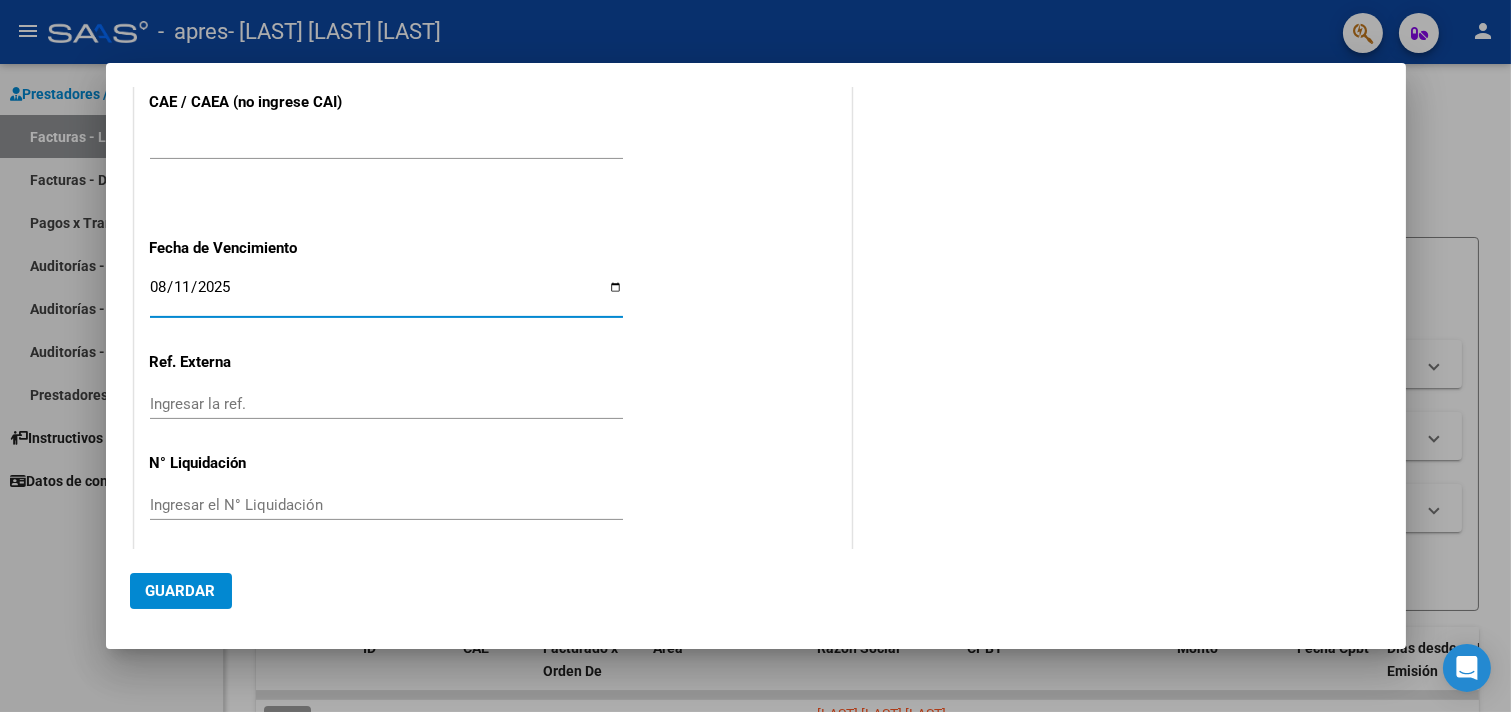 scroll, scrollTop: 1186, scrollLeft: 0, axis: vertical 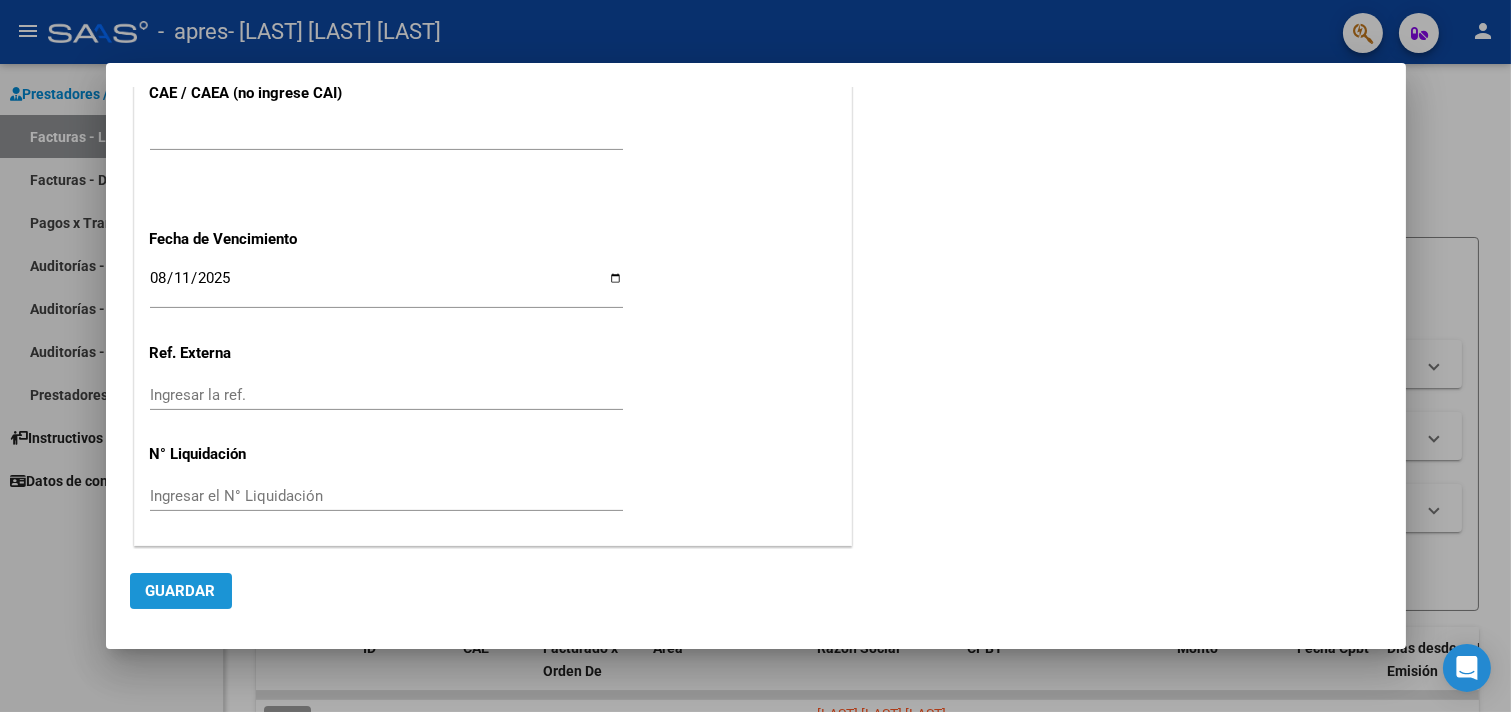 click on "Guardar" 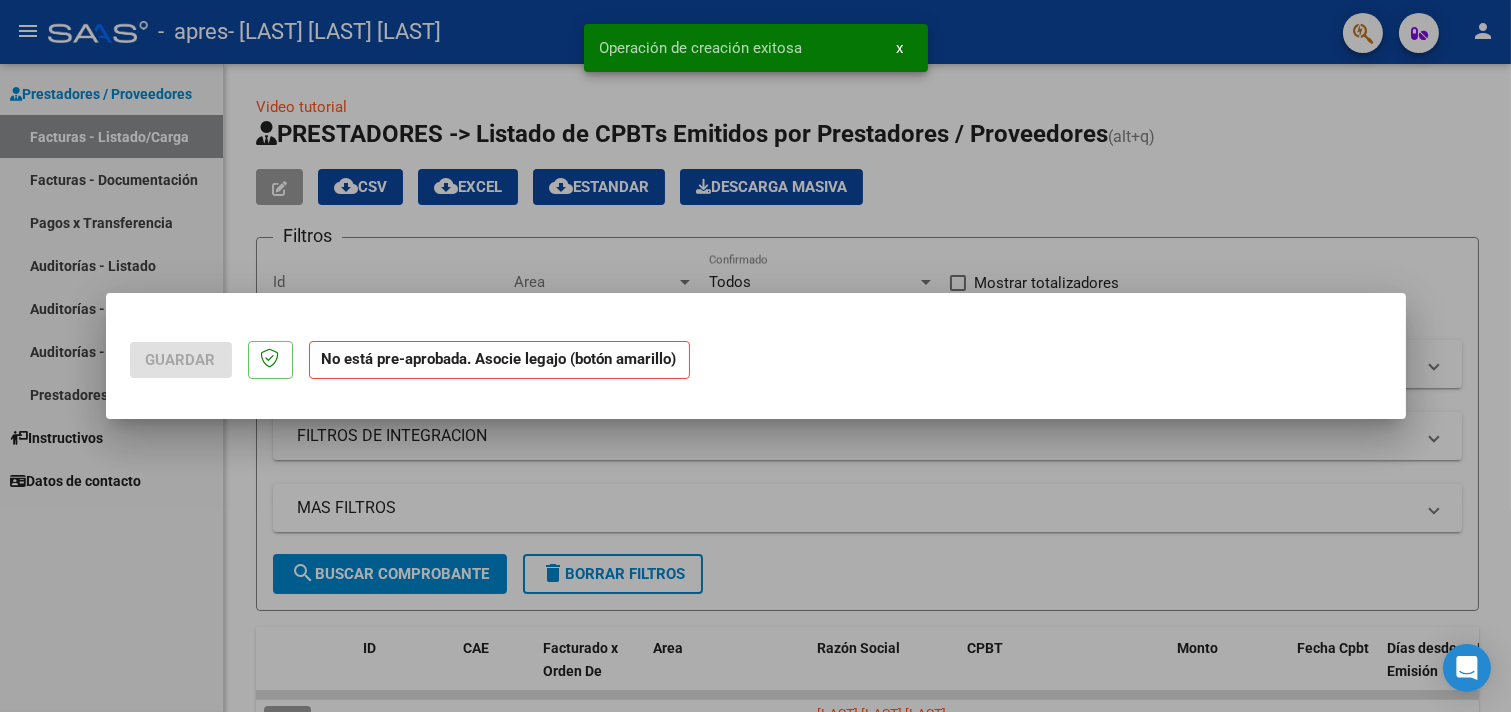 scroll, scrollTop: 0, scrollLeft: 0, axis: both 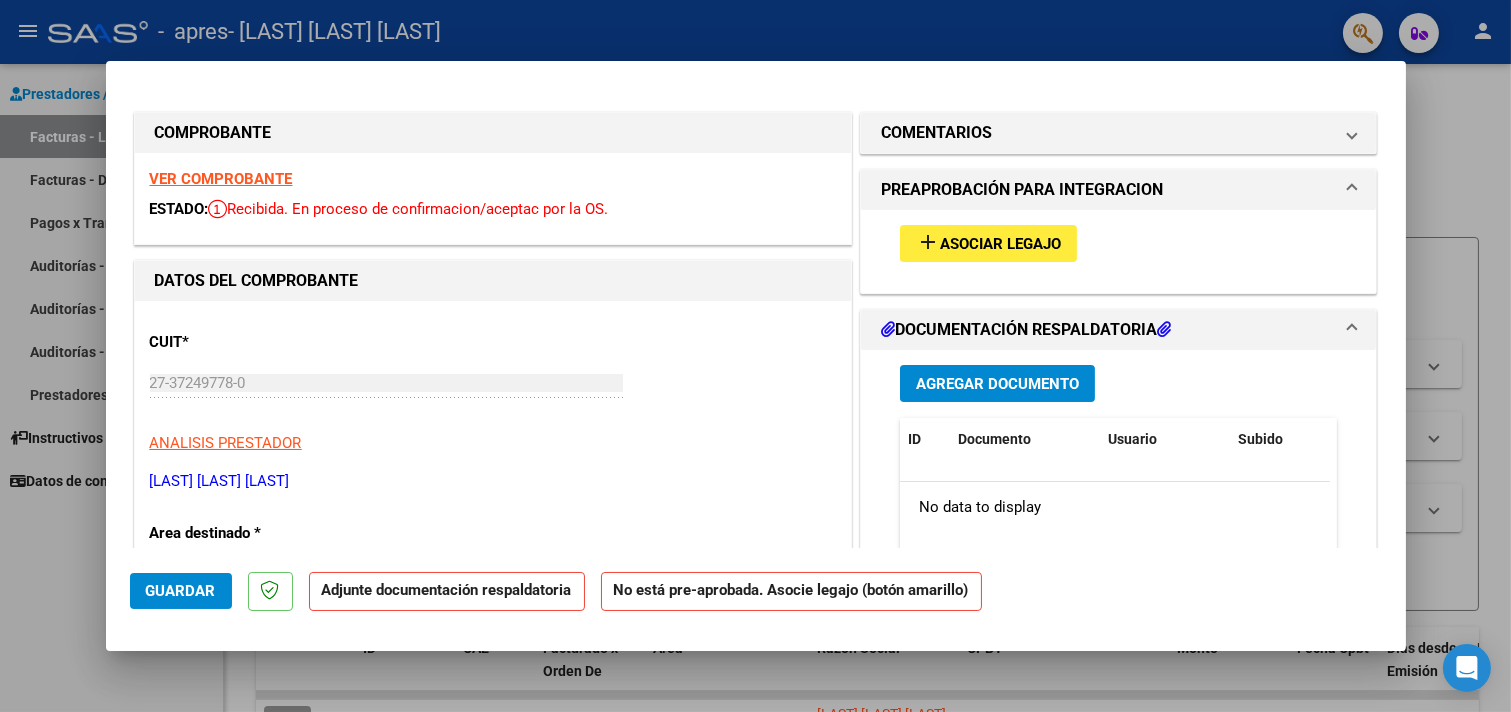click on "Asociar Legajo" at bounding box center [1000, 244] 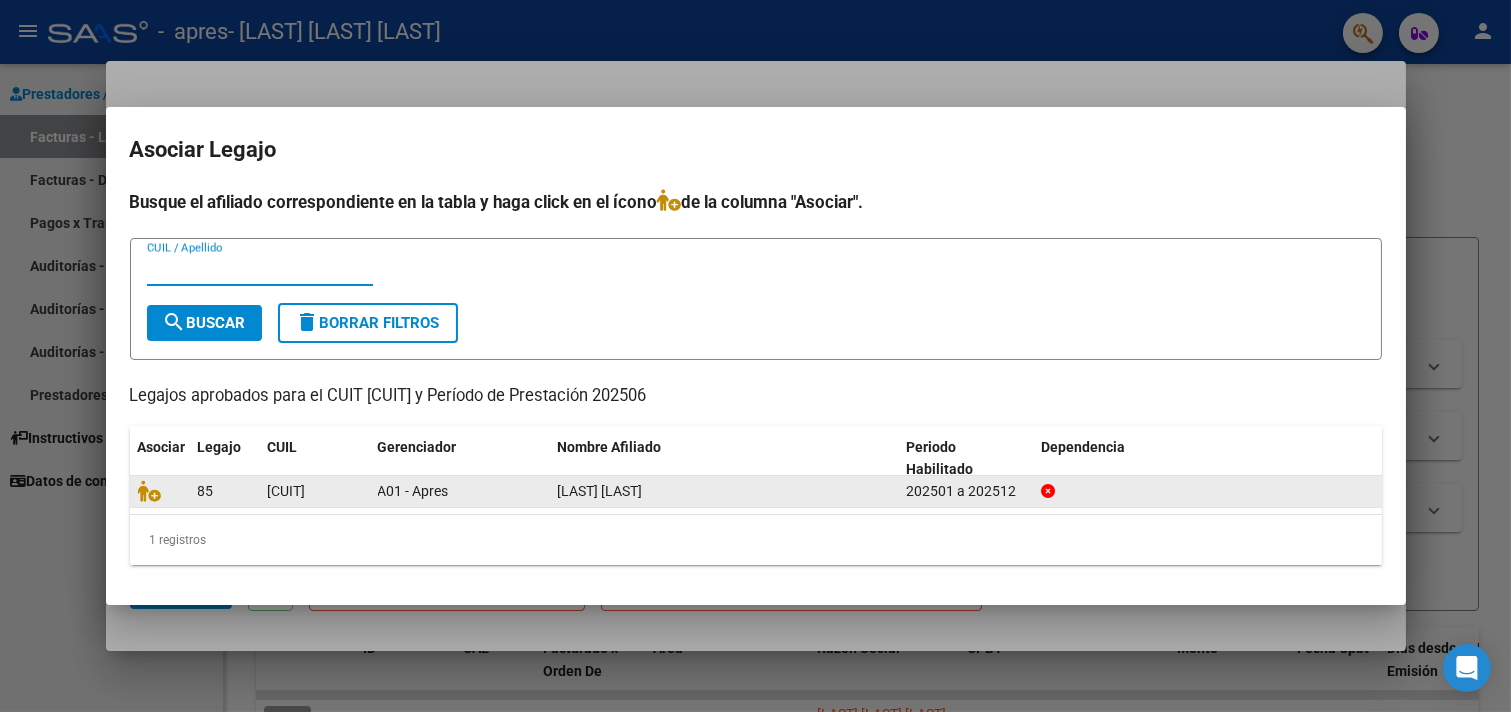click on "[LAST] [LAST]" 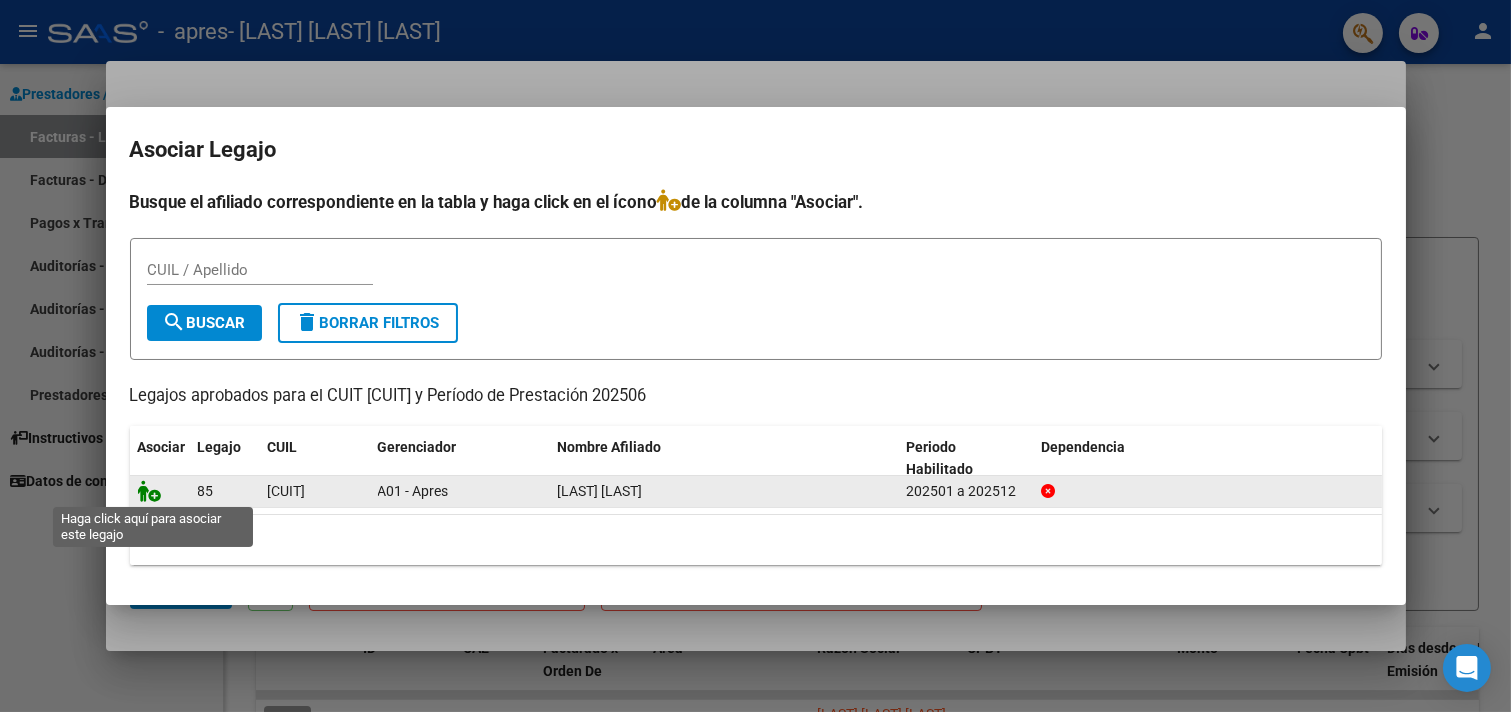 click 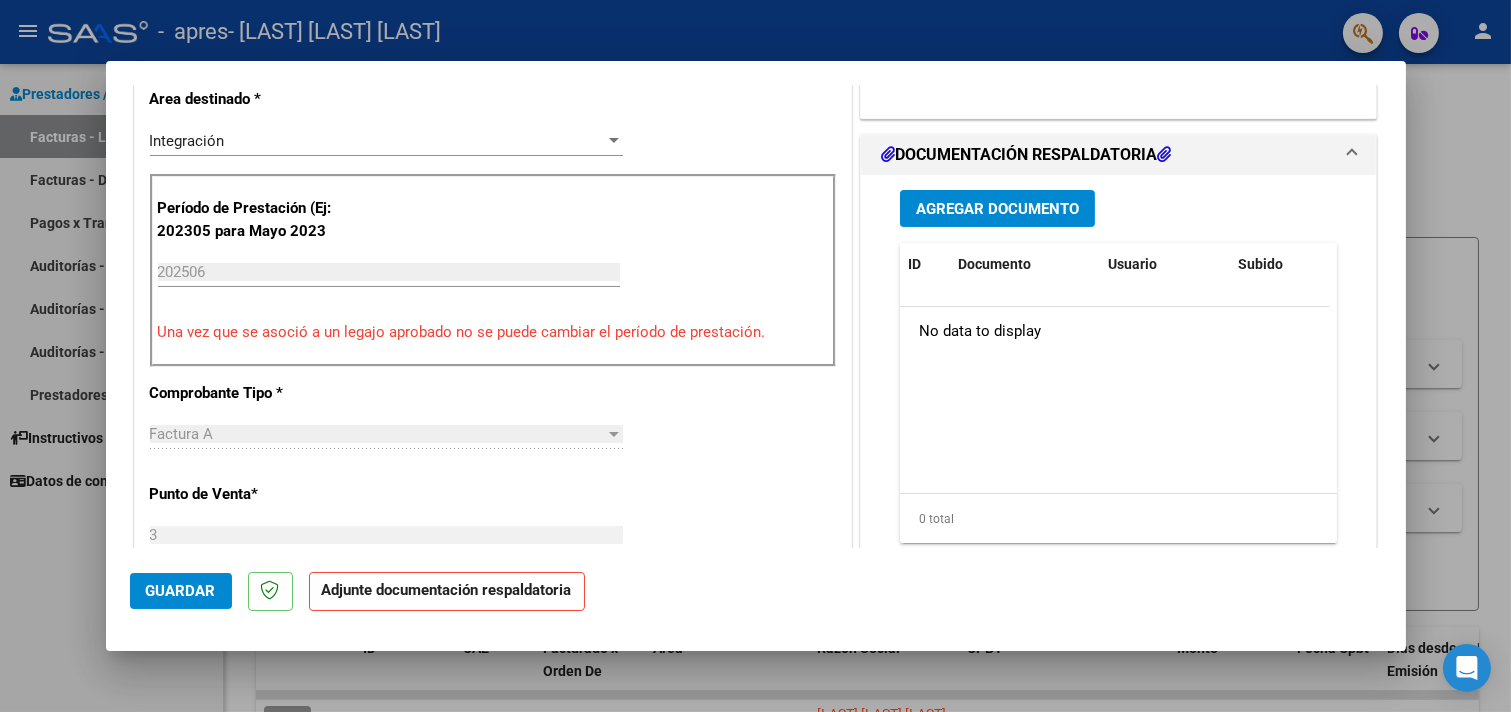 scroll, scrollTop: 444, scrollLeft: 0, axis: vertical 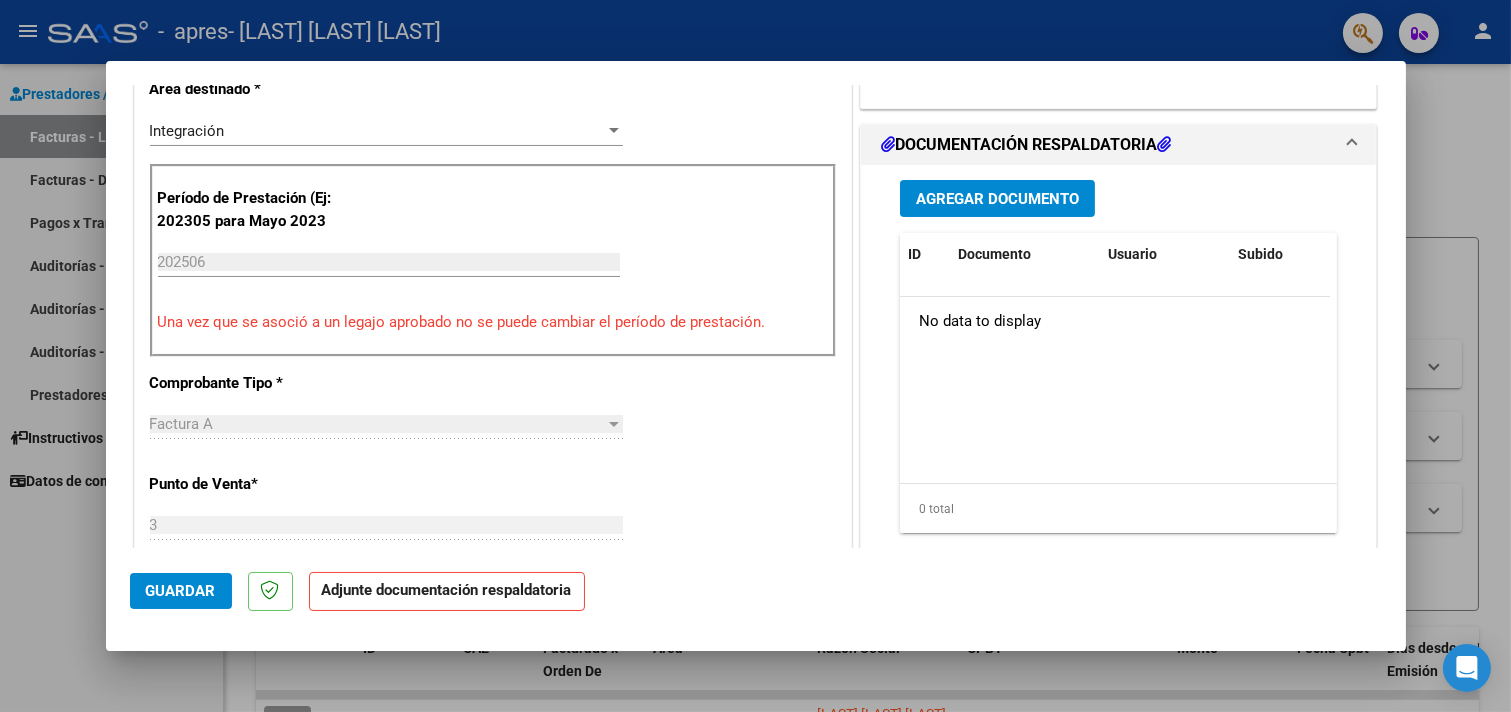 click on "Agregar Documento" at bounding box center [997, 199] 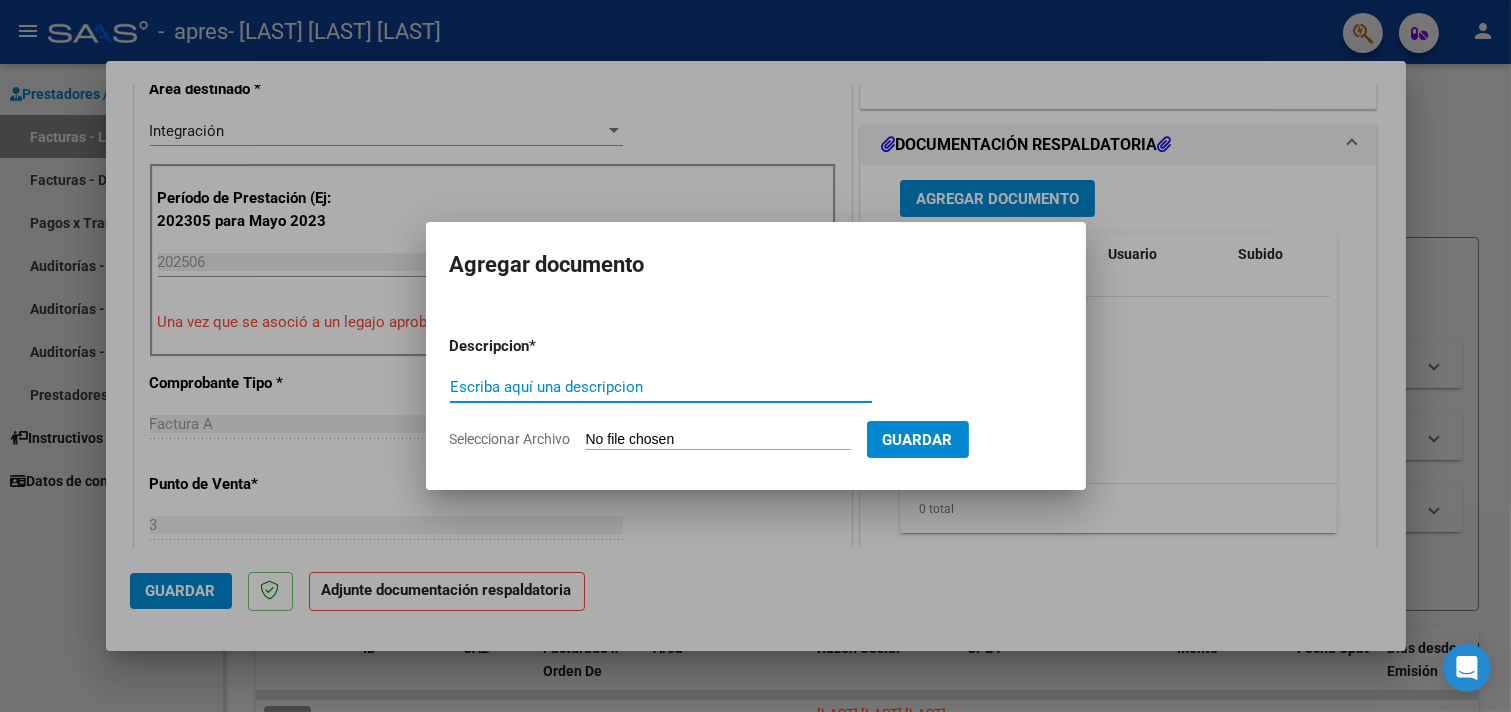 click on "Escriba aquí una descripcion" at bounding box center [661, 387] 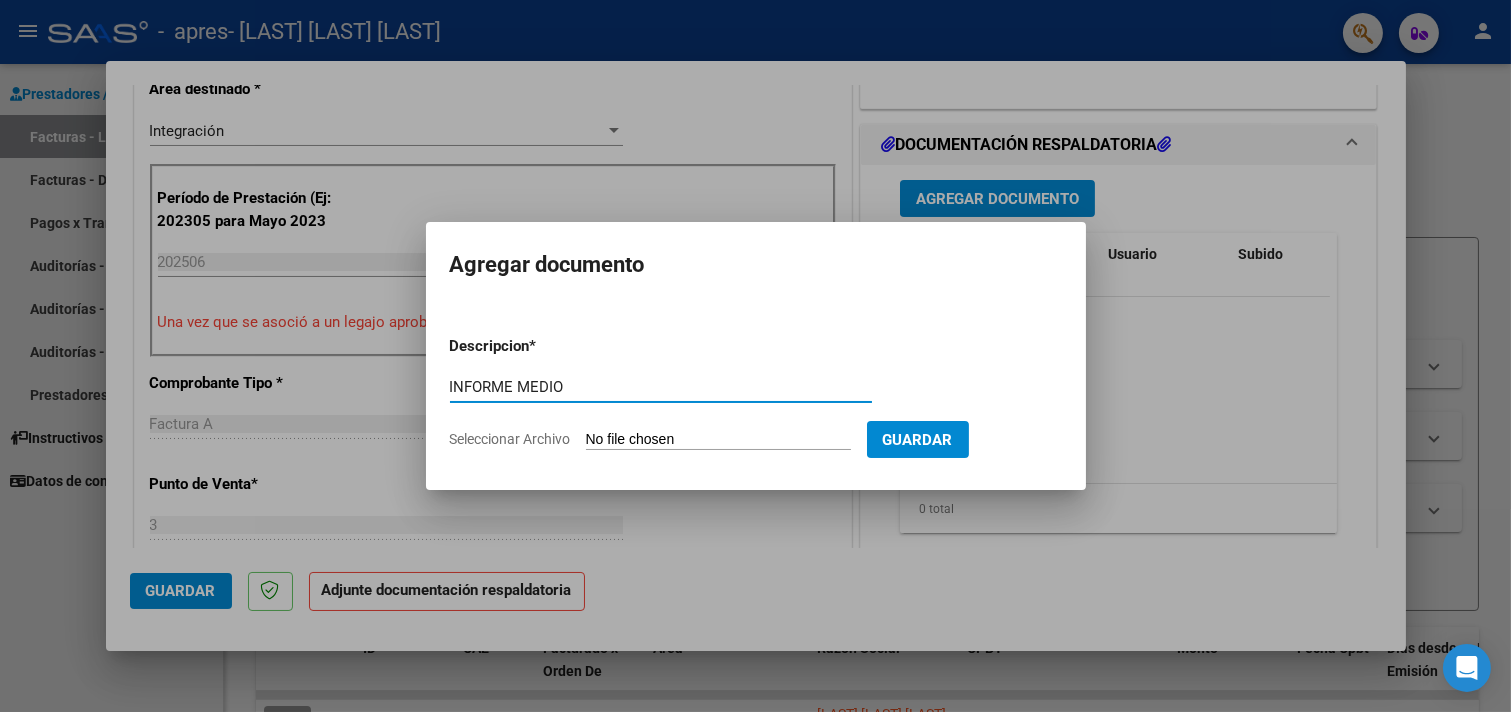type on "INFORME MEDIO" 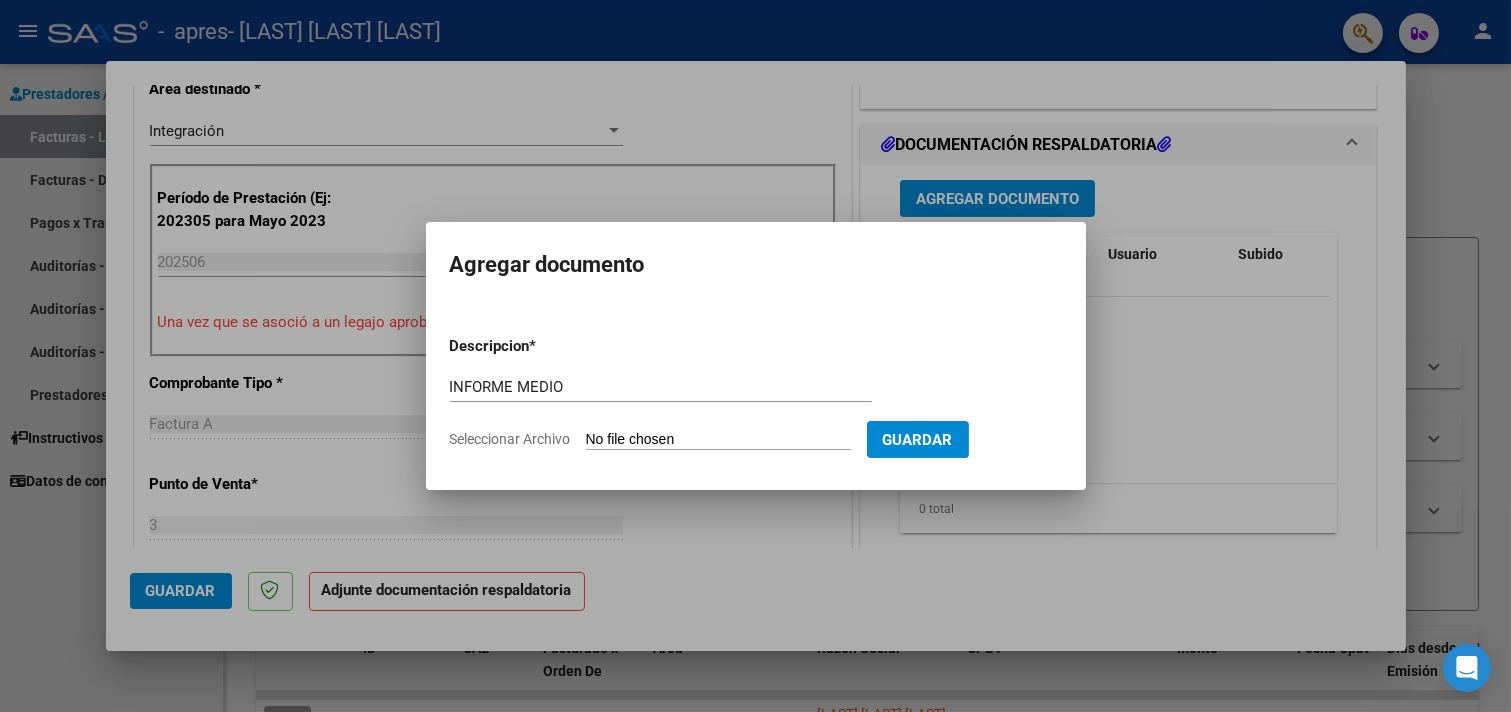 type on "C:\fakepath\Informe Terapia ocupacional [LAST] [LAST].pdf" 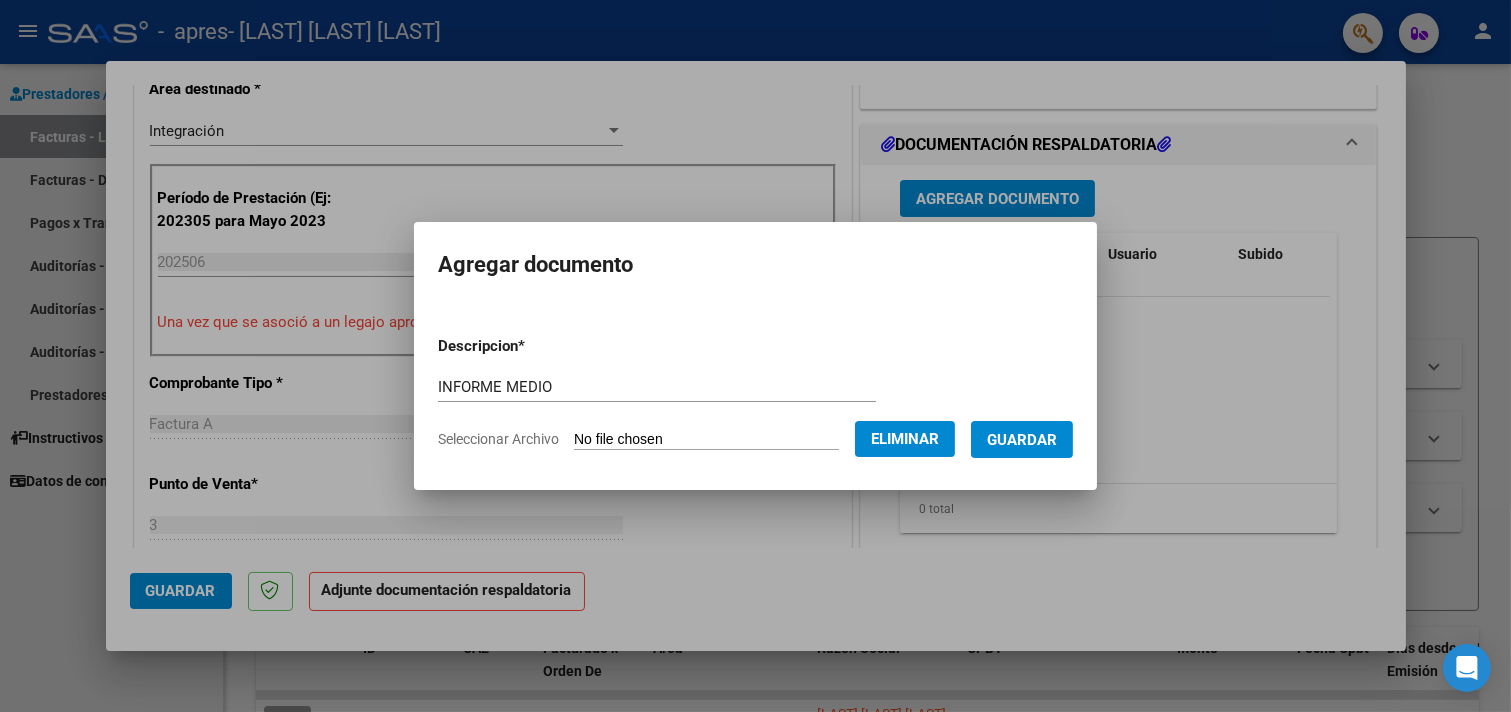 click on "Guardar" at bounding box center [1022, 440] 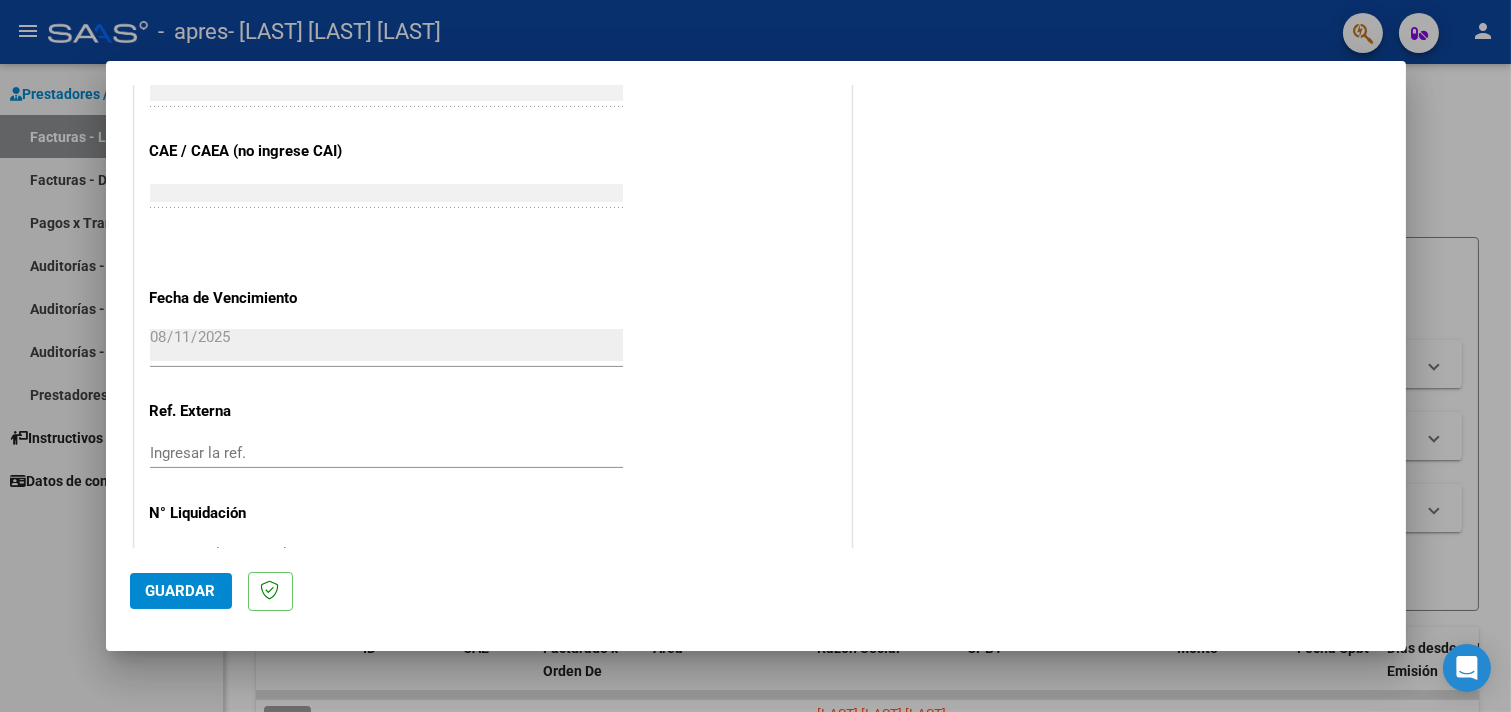 scroll, scrollTop: 1253, scrollLeft: 0, axis: vertical 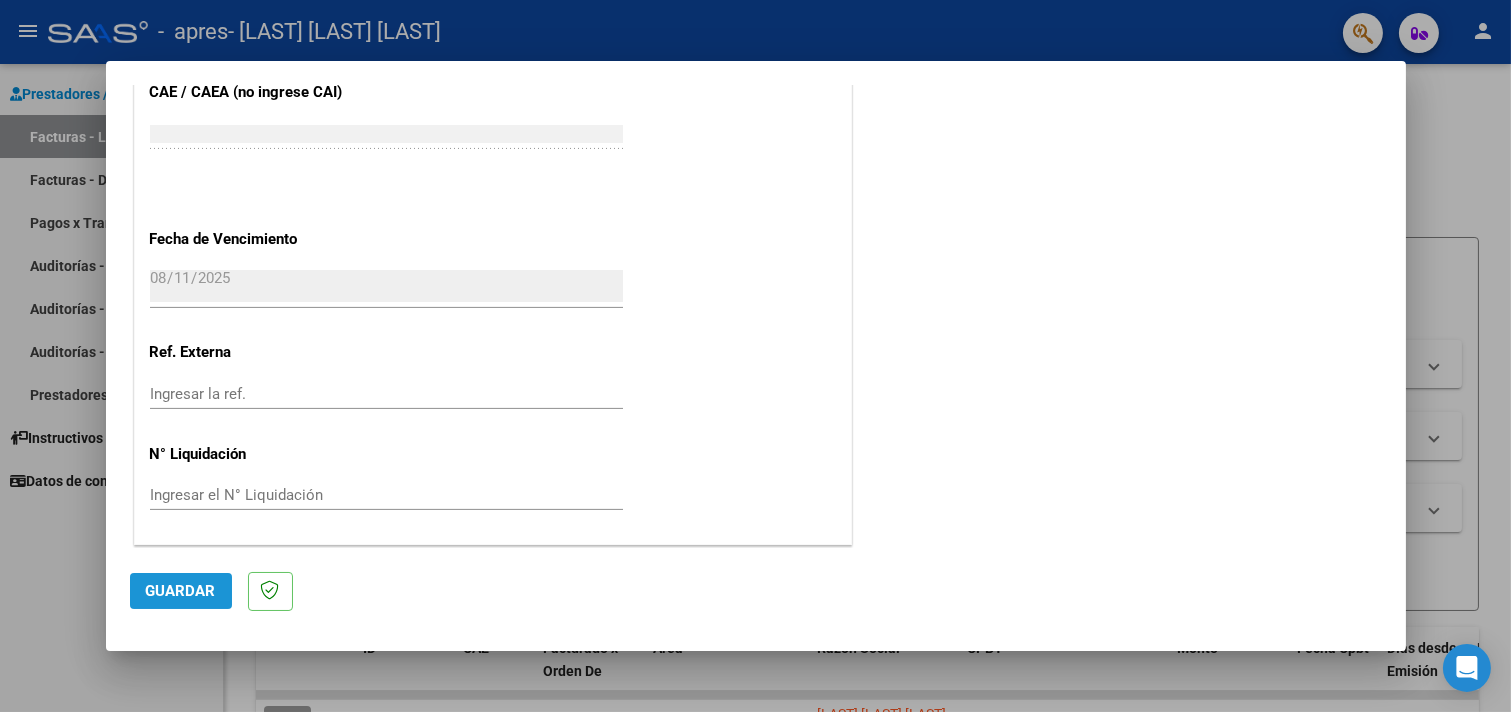 click on "Guardar" 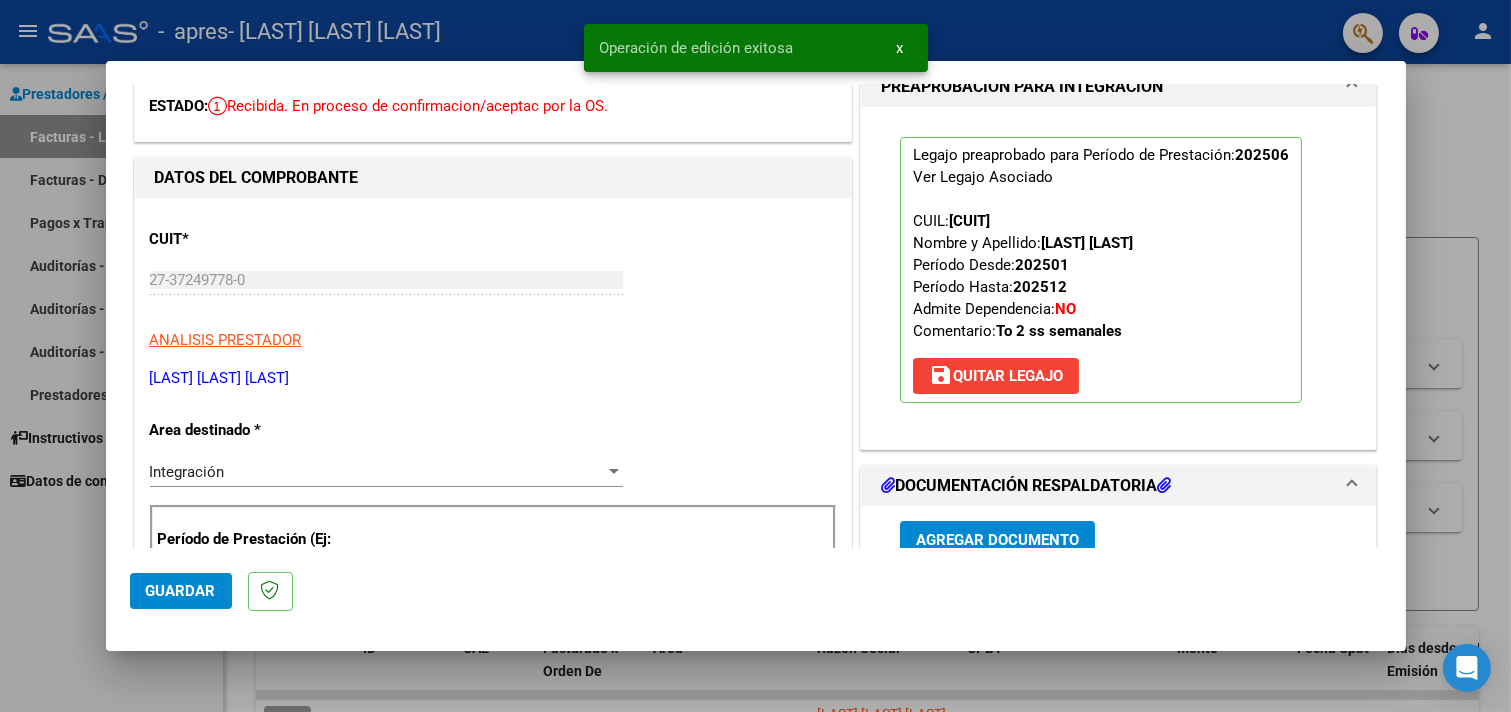 scroll, scrollTop: 0, scrollLeft: 0, axis: both 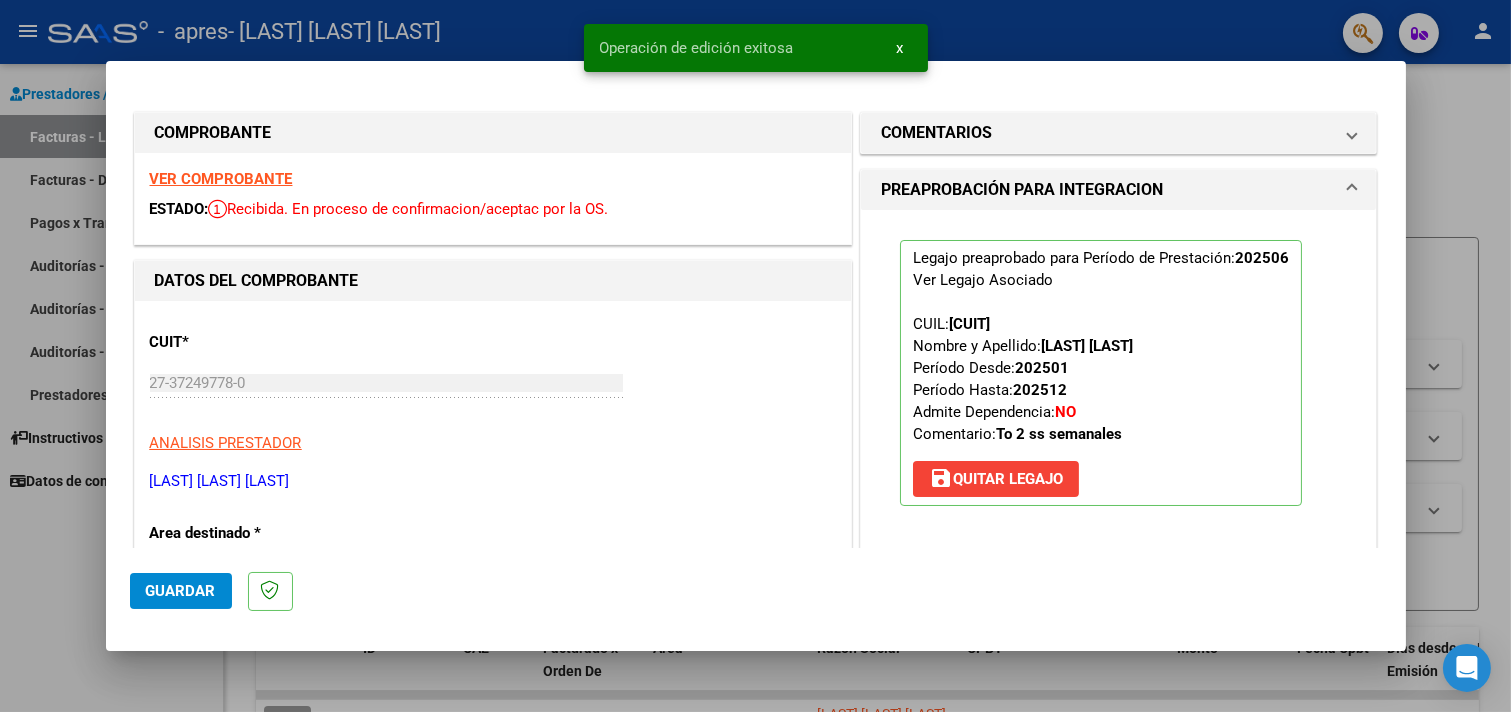 click at bounding box center (755, 356) 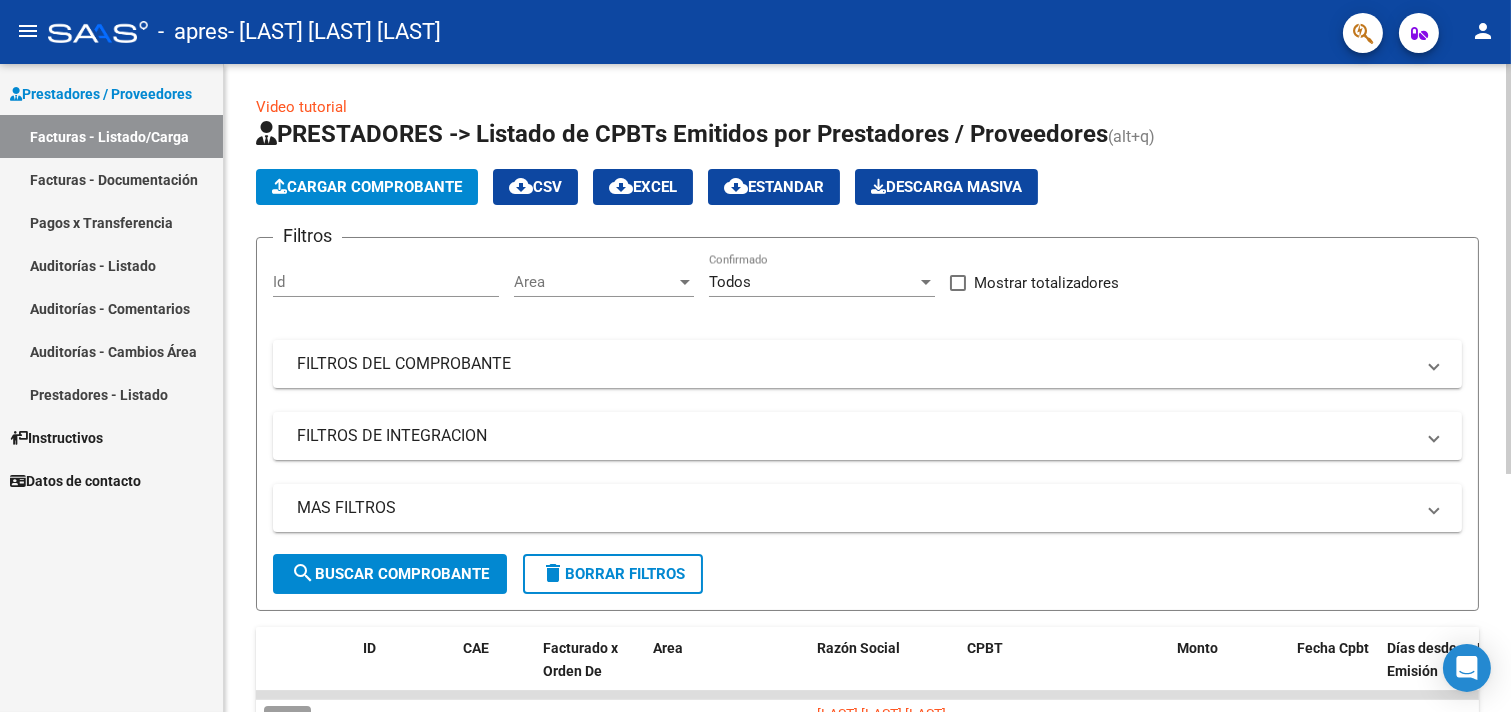 click on "Cargar Comprobante" 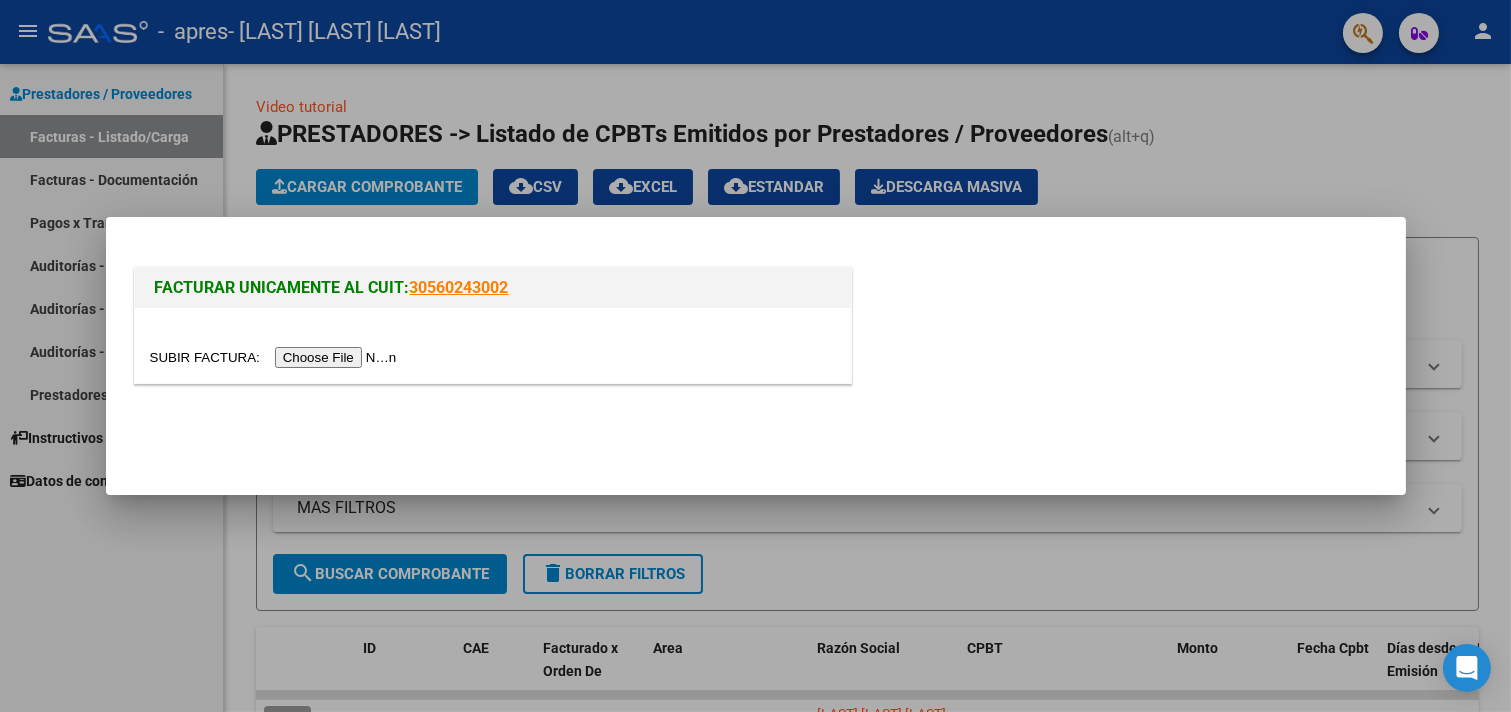 click at bounding box center (276, 357) 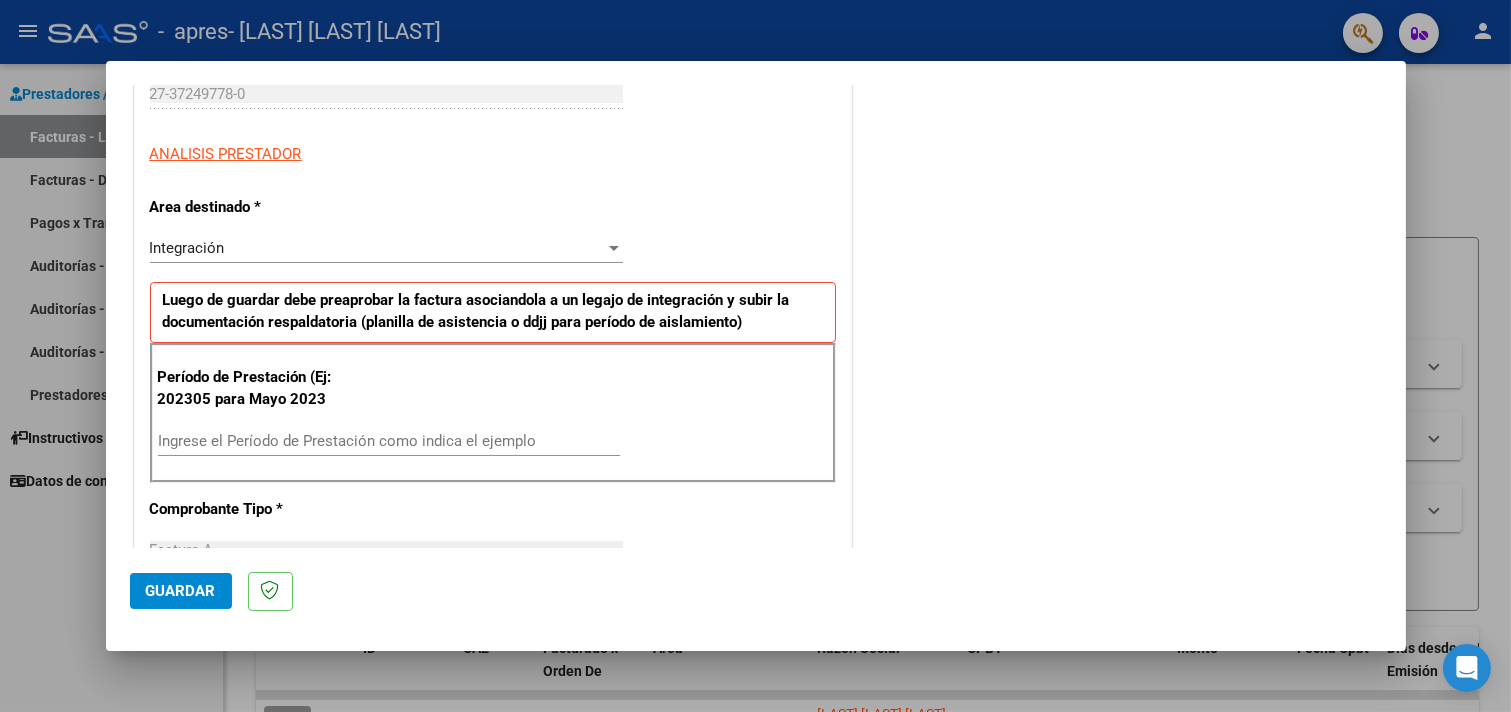 scroll, scrollTop: 333, scrollLeft: 0, axis: vertical 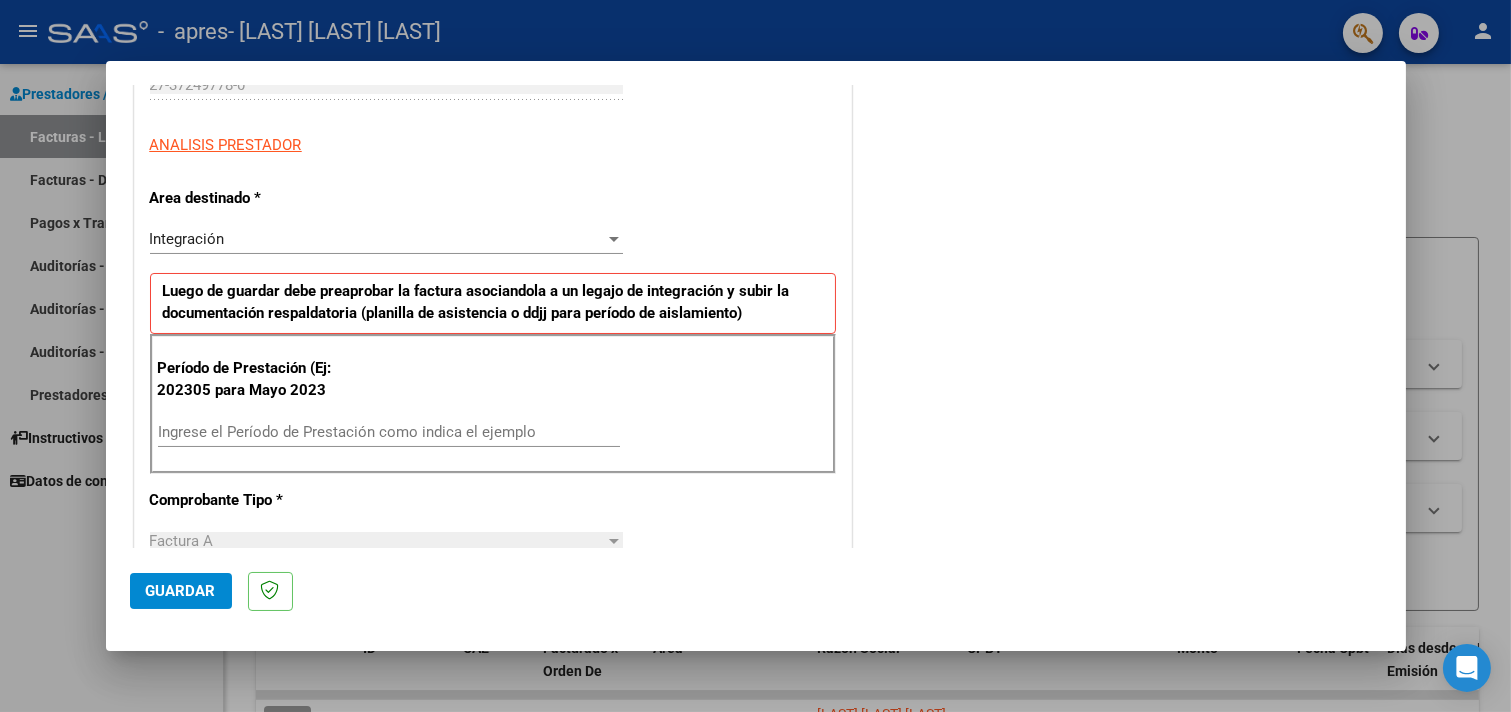 click on "Ingrese el Período de Prestación como indica el ejemplo" at bounding box center [389, 432] 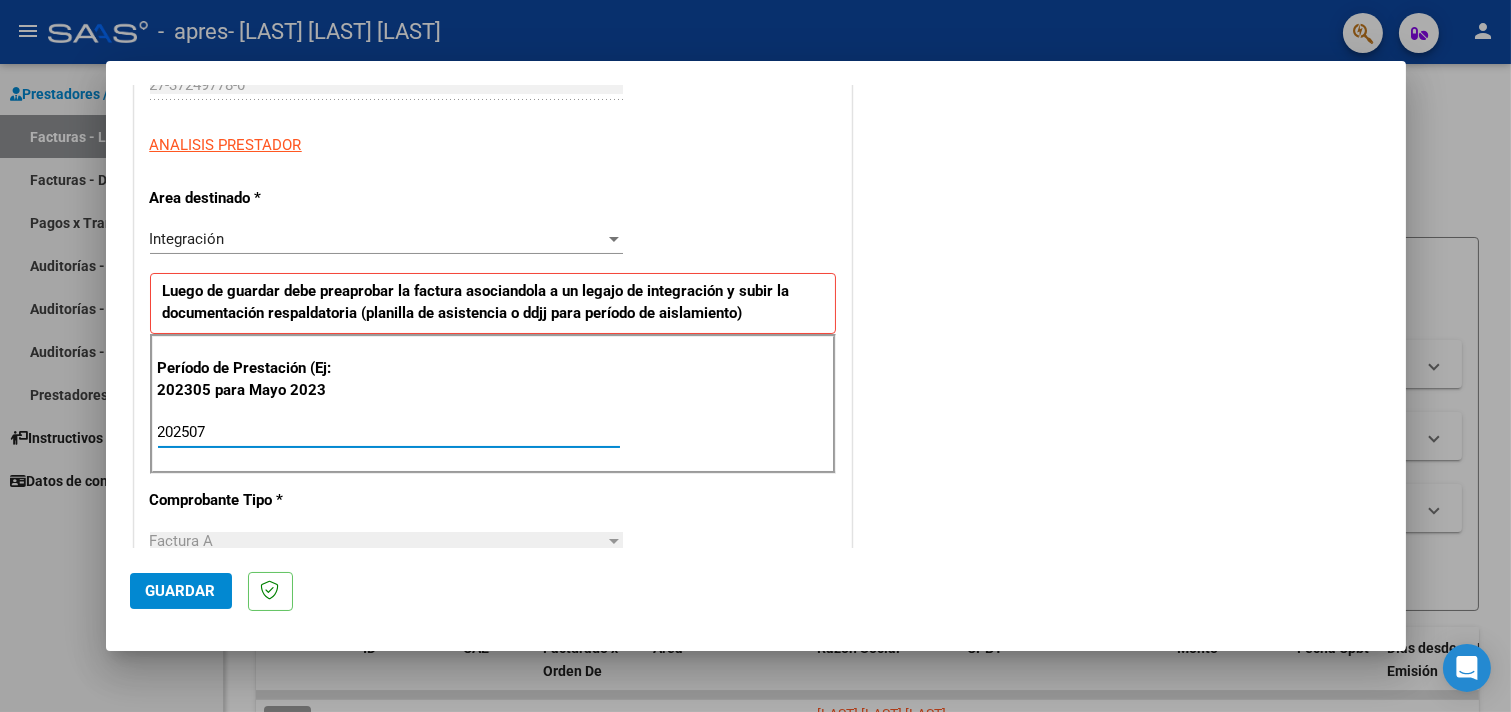 type on "202507" 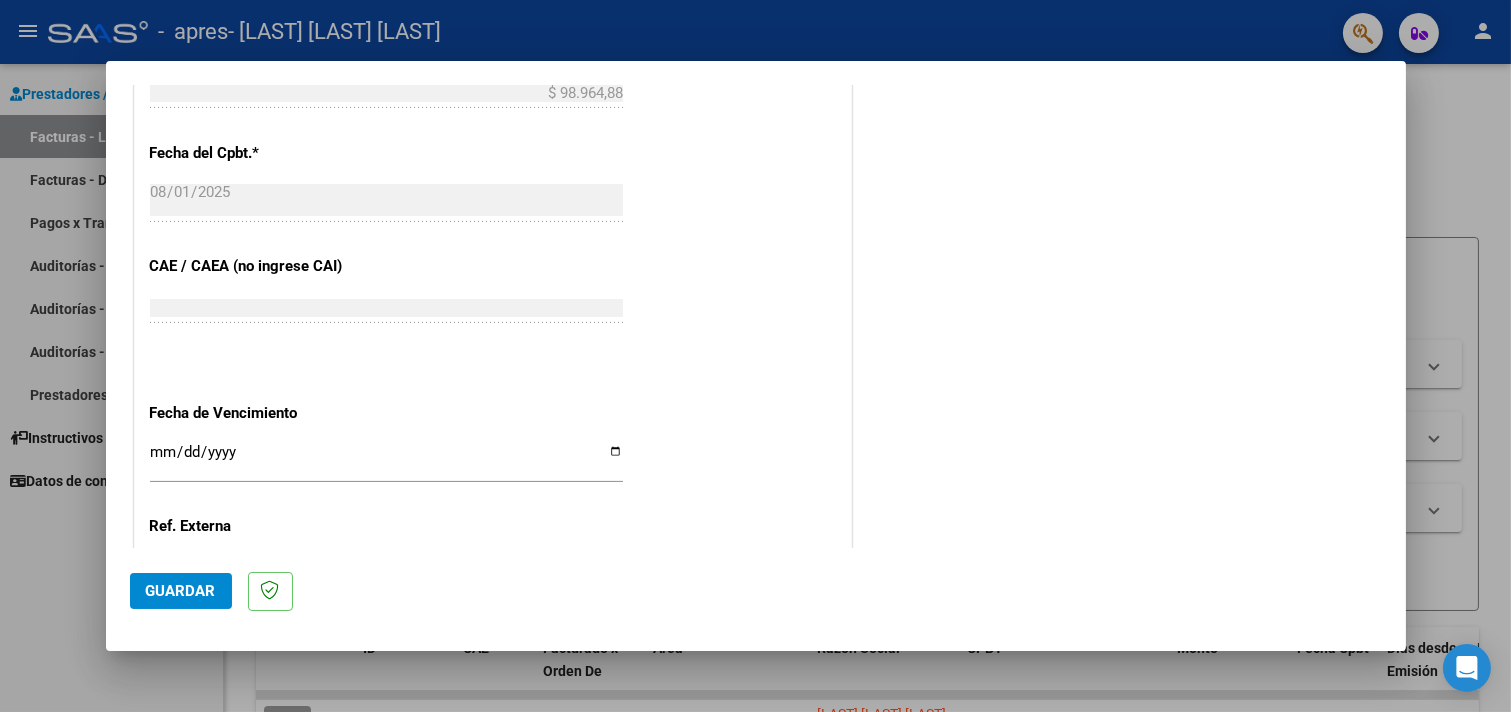 scroll, scrollTop: 1111, scrollLeft: 0, axis: vertical 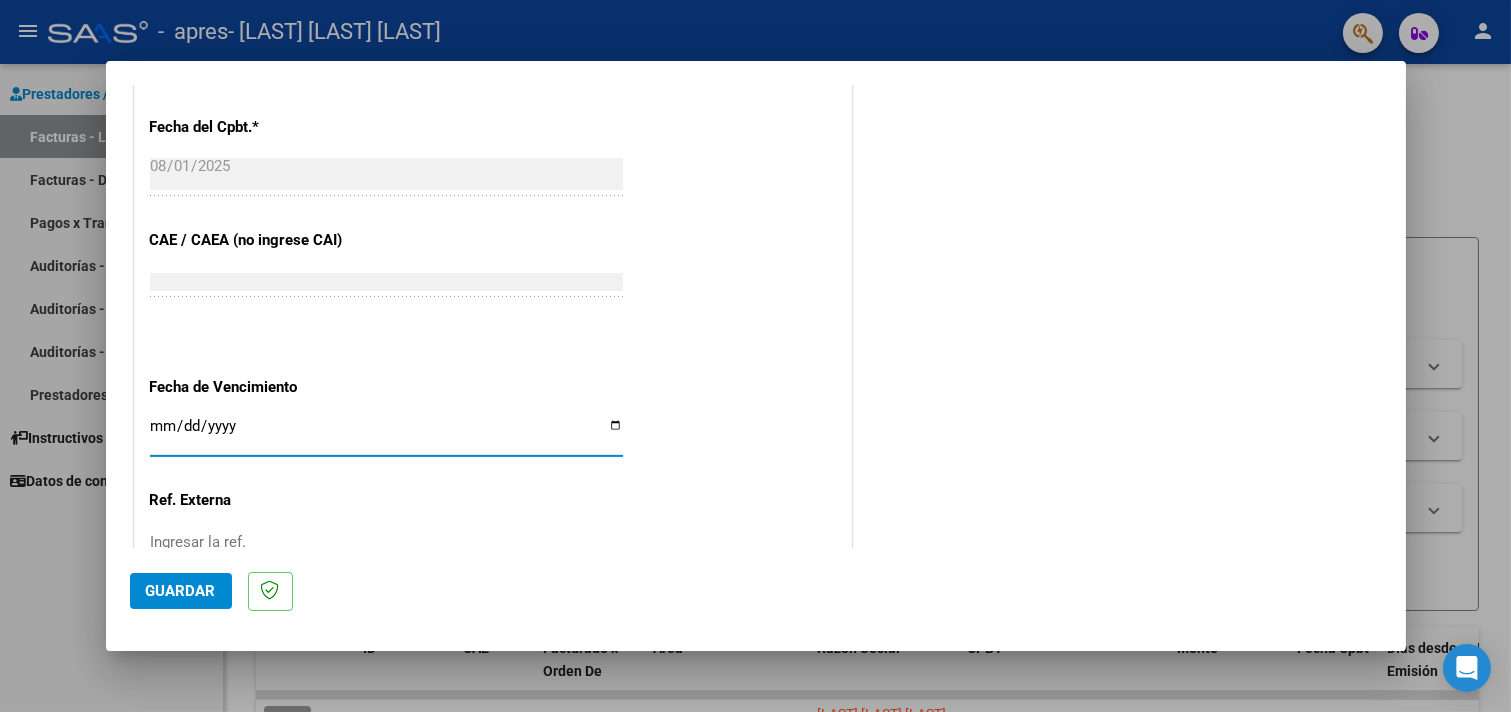 click on "Ingresar la fecha" at bounding box center [386, 434] 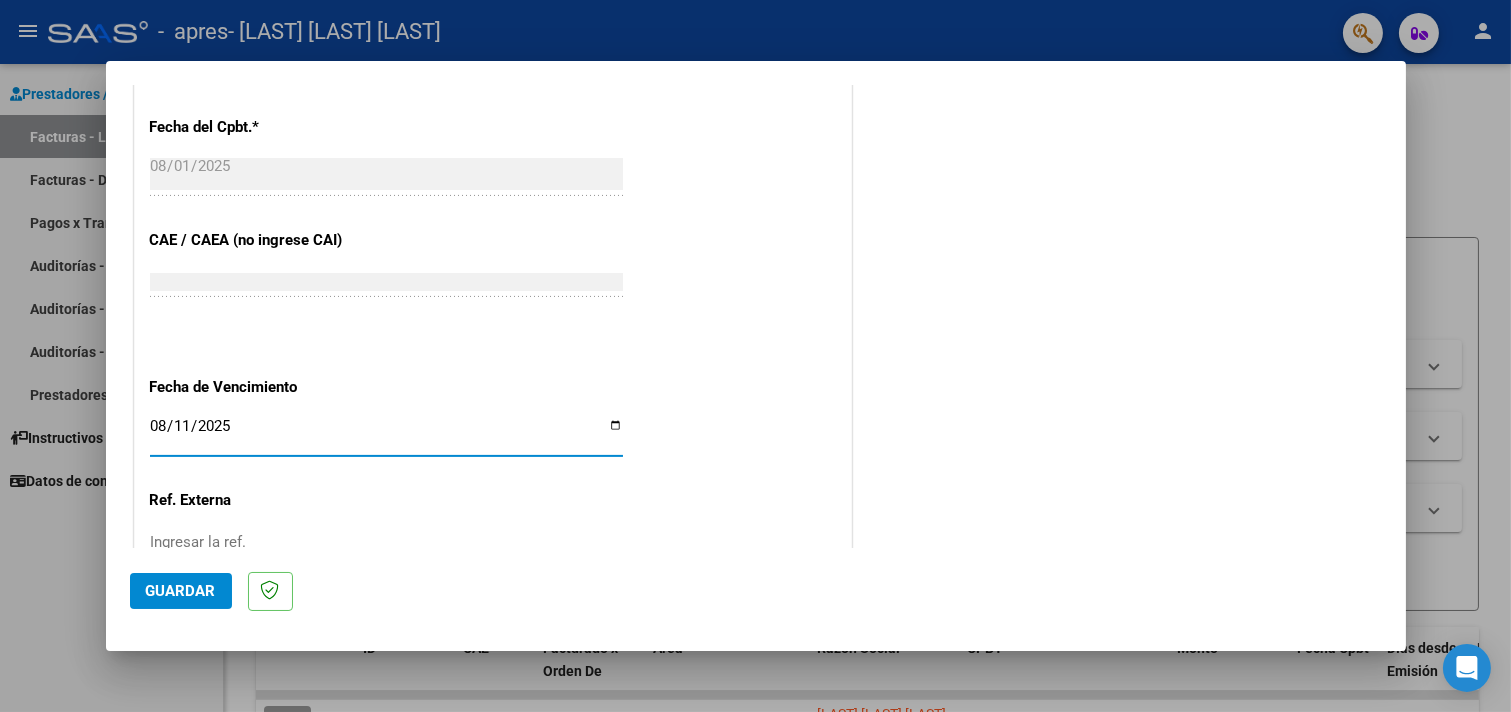 type on "2025-08-11" 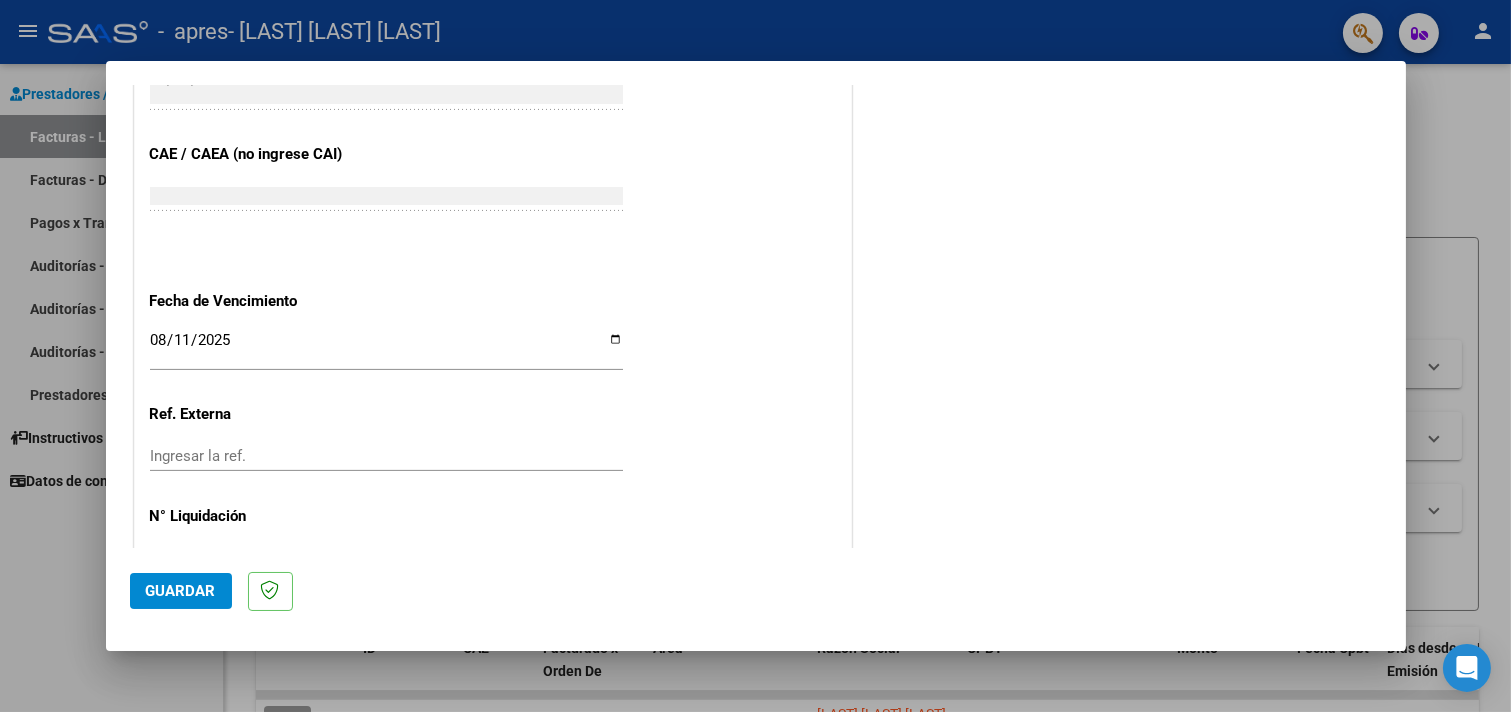scroll, scrollTop: 1258, scrollLeft: 0, axis: vertical 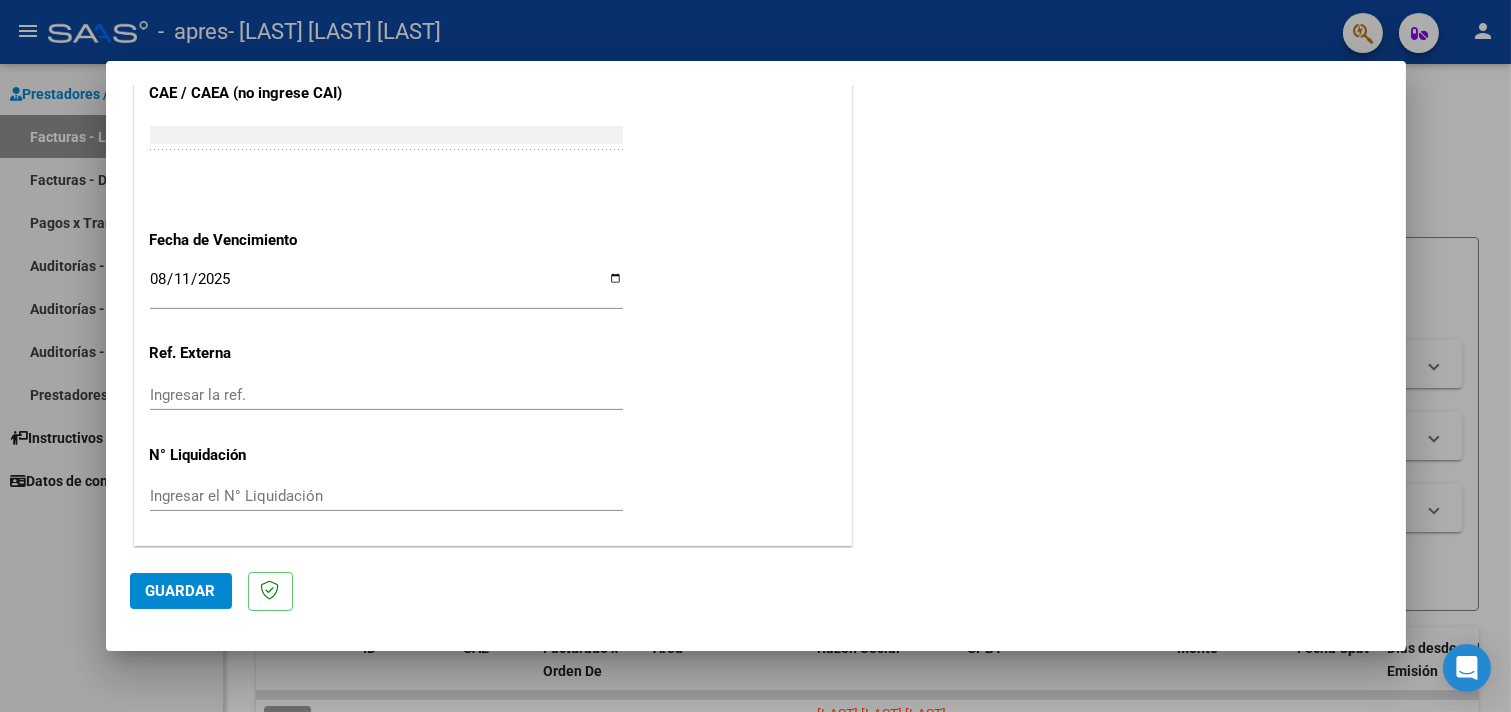 click on "Guardar" 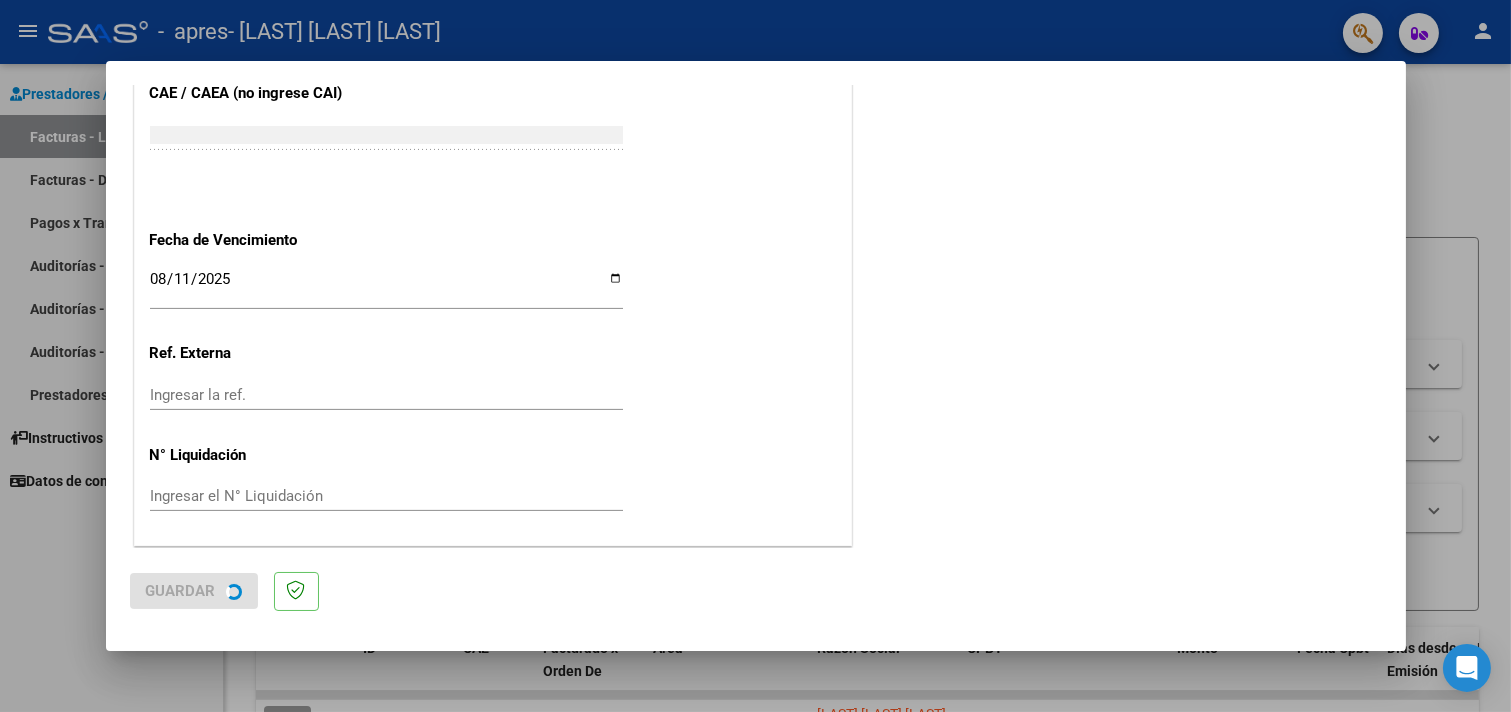 scroll, scrollTop: 0, scrollLeft: 0, axis: both 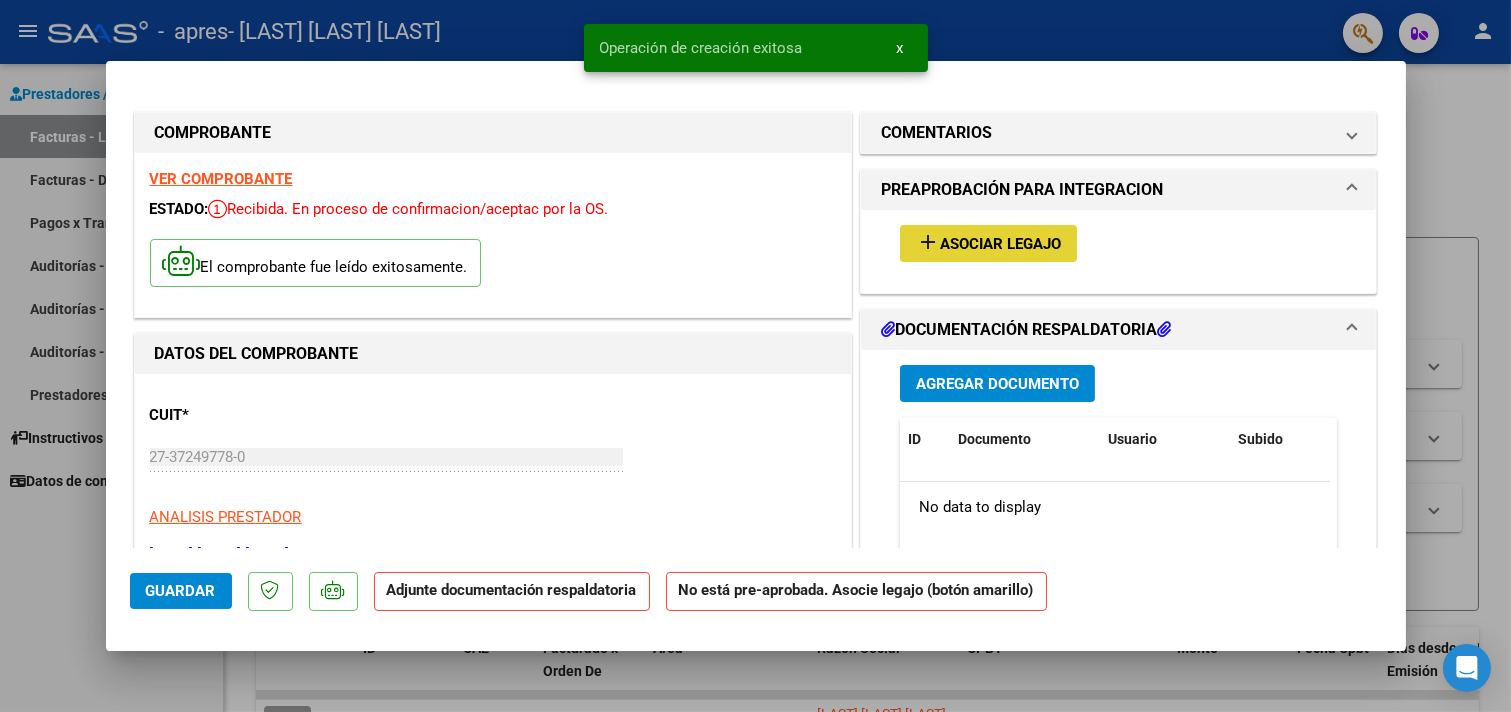 click on "add Asociar Legajo" at bounding box center [988, 243] 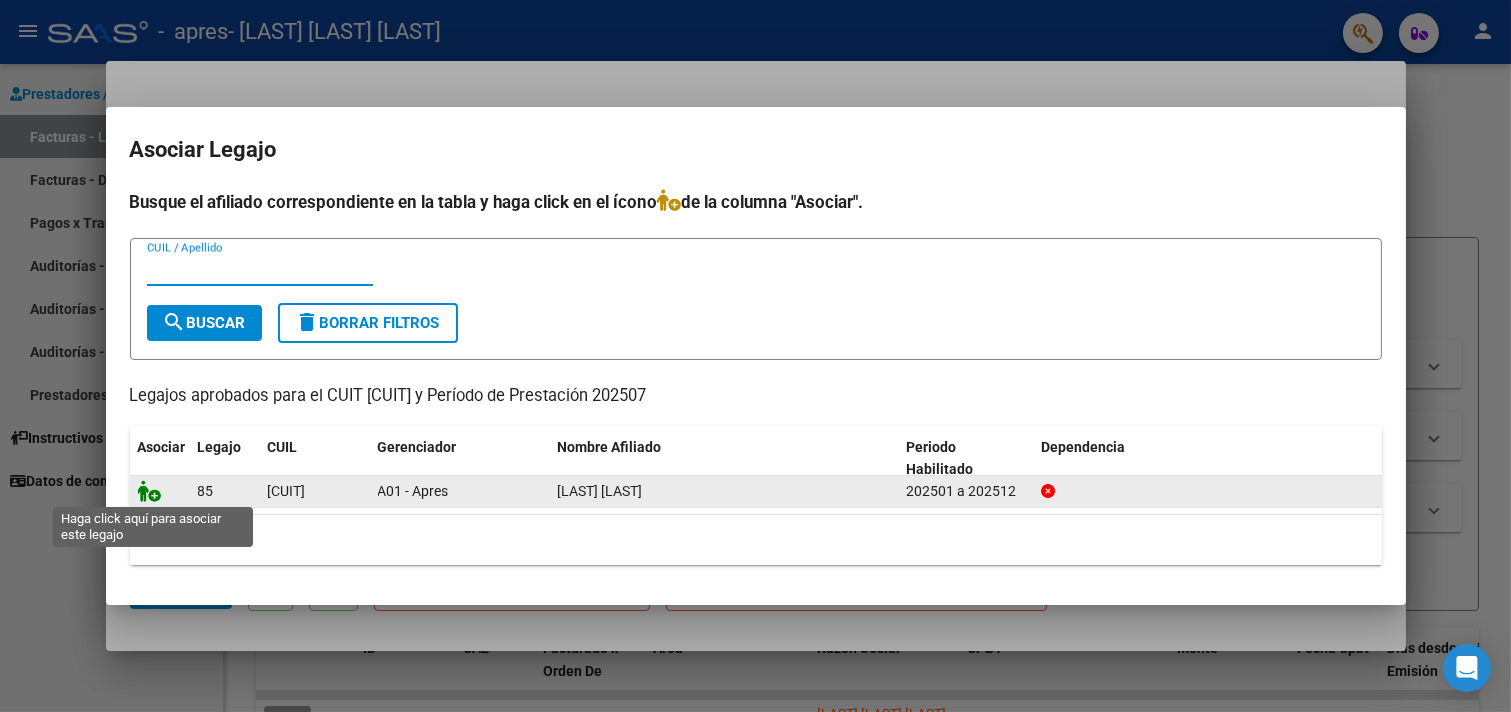 click 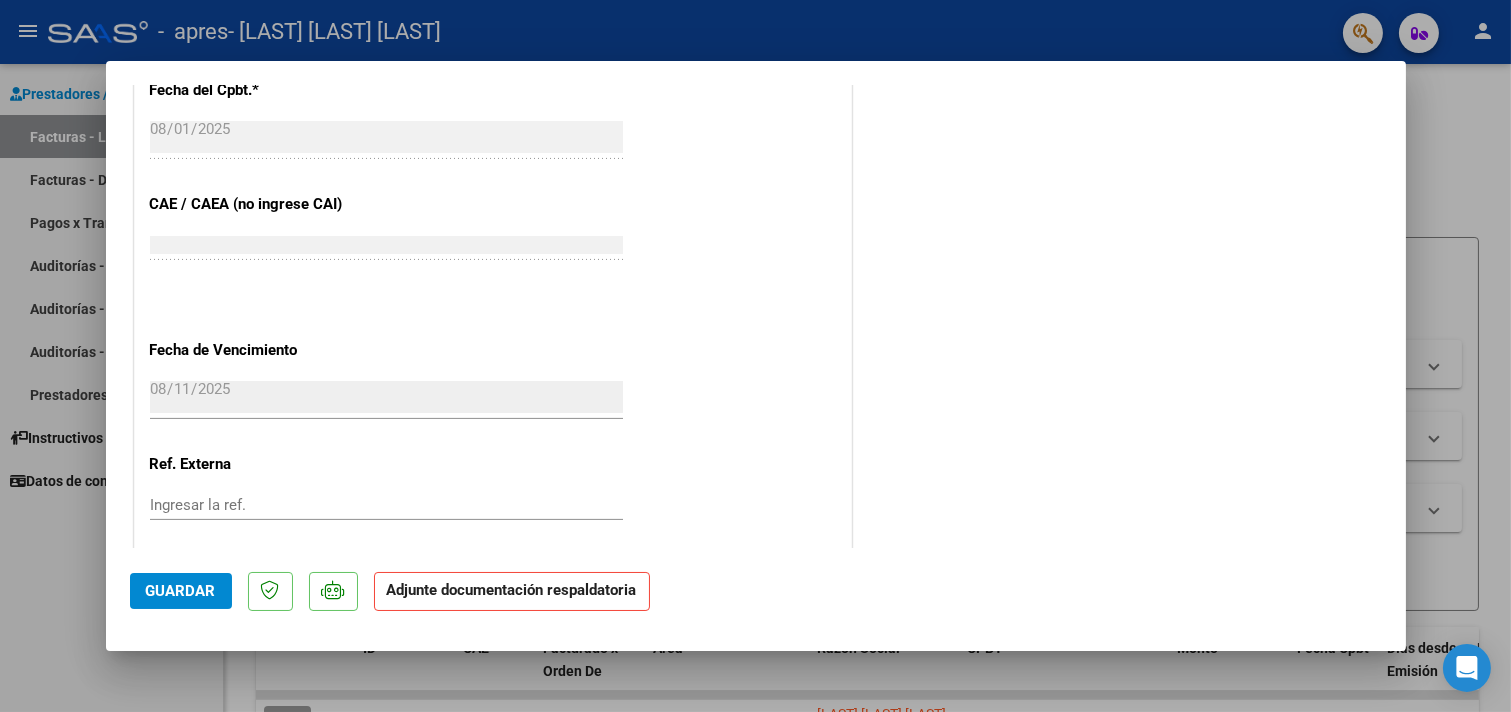 scroll, scrollTop: 1326, scrollLeft: 0, axis: vertical 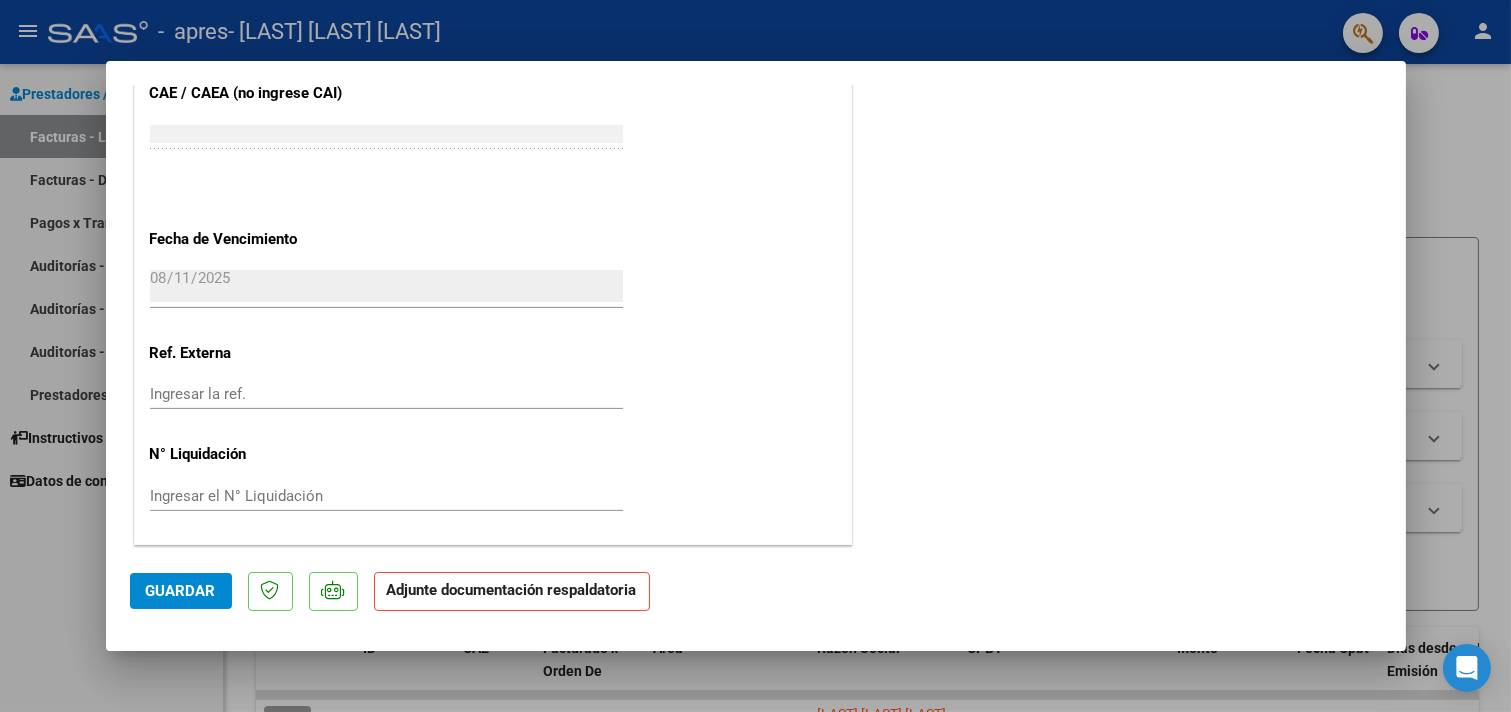 click on "Guardar" 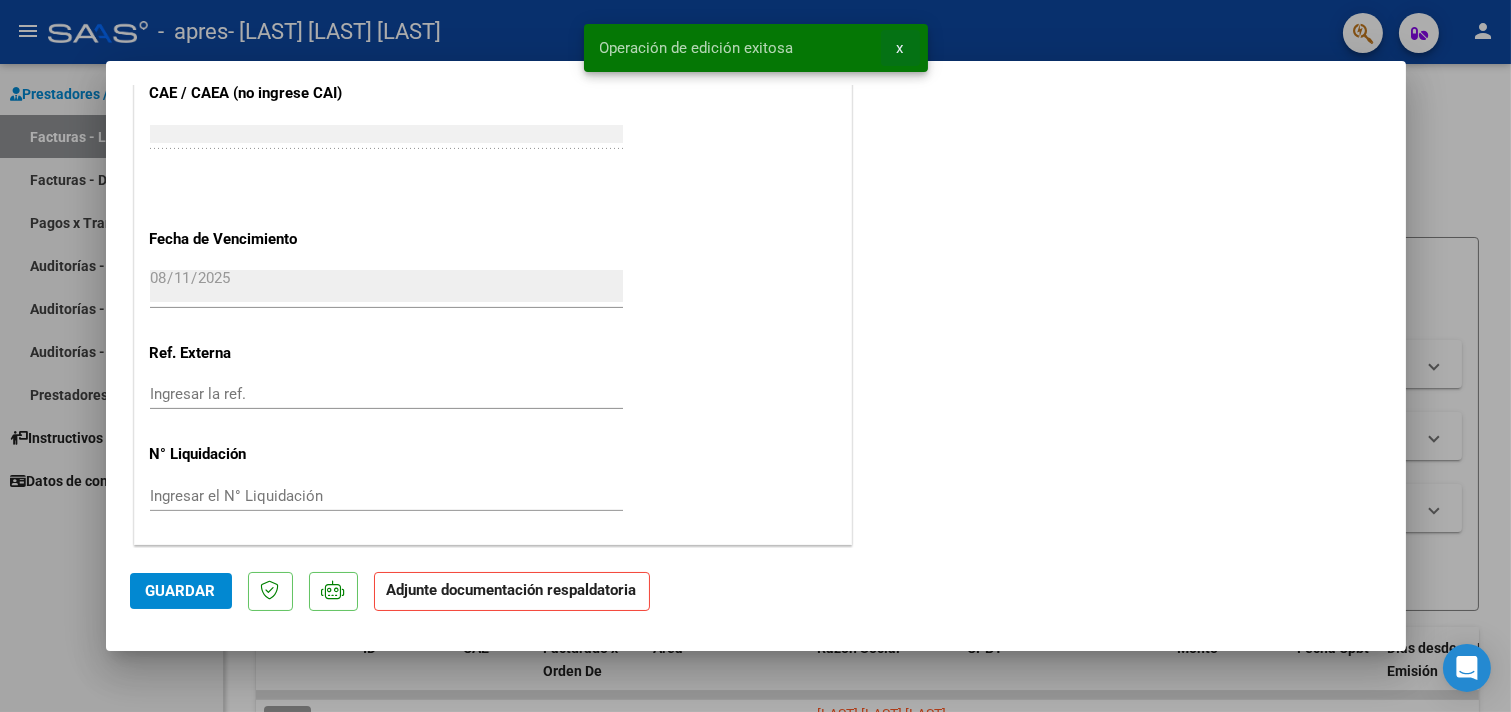 click on "x" at bounding box center [900, 48] 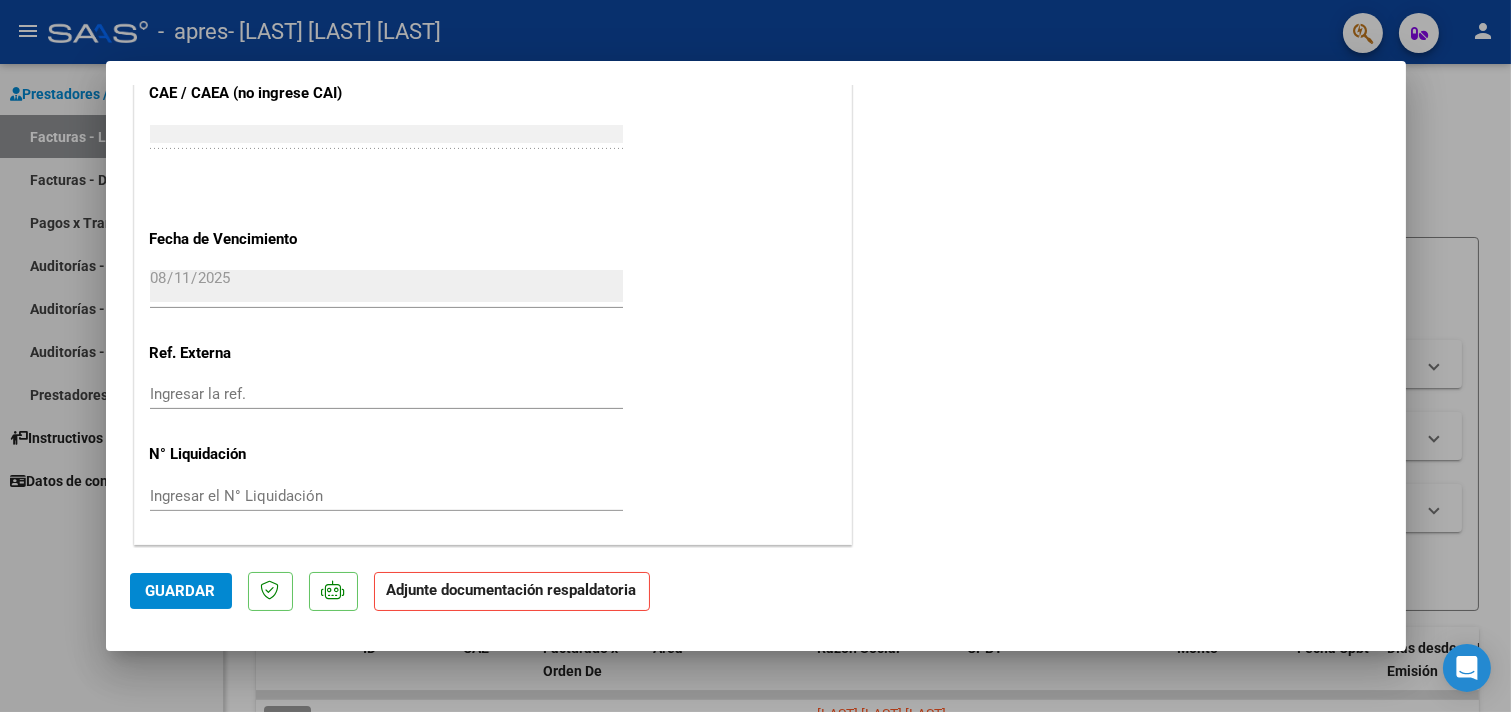 click at bounding box center (755, 356) 